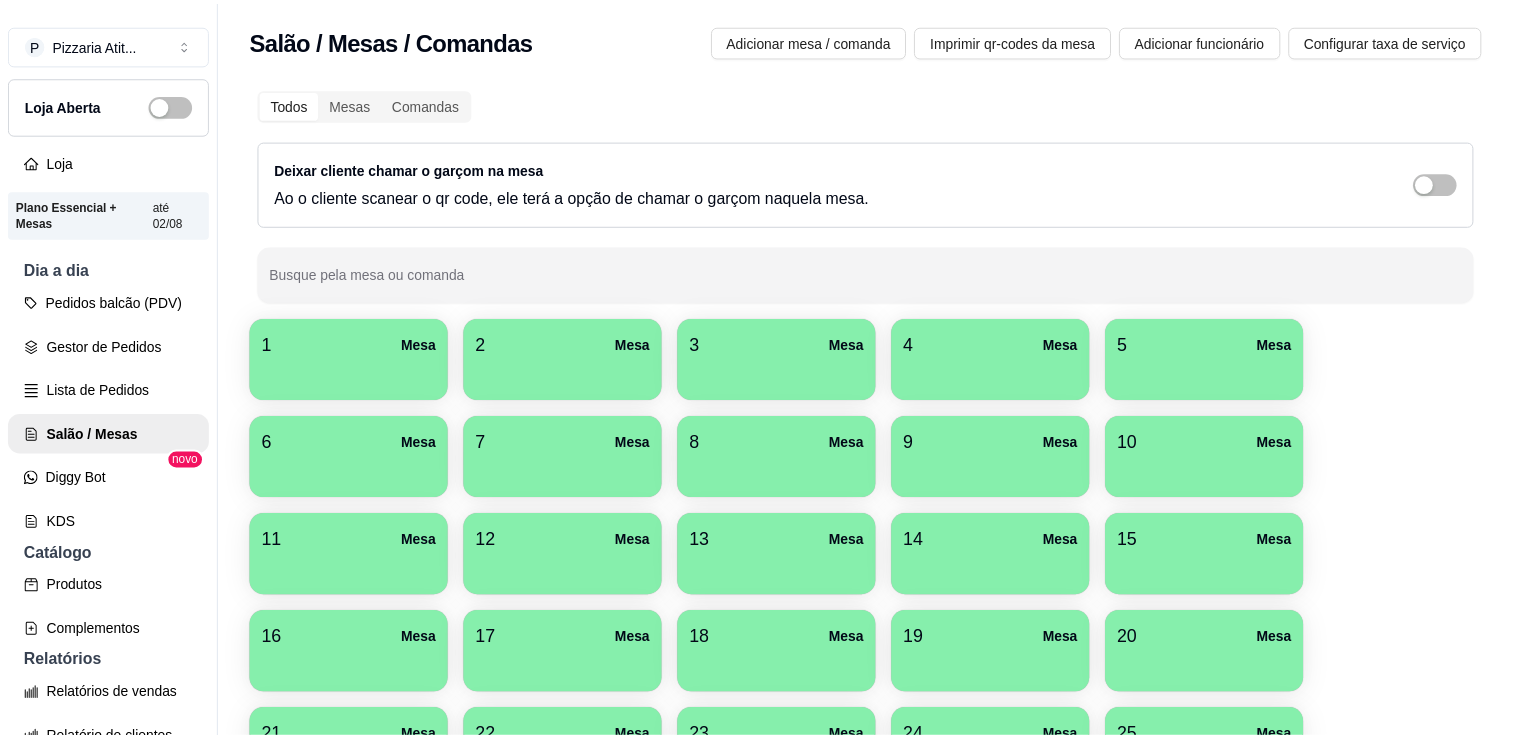 scroll, scrollTop: 0, scrollLeft: 0, axis: both 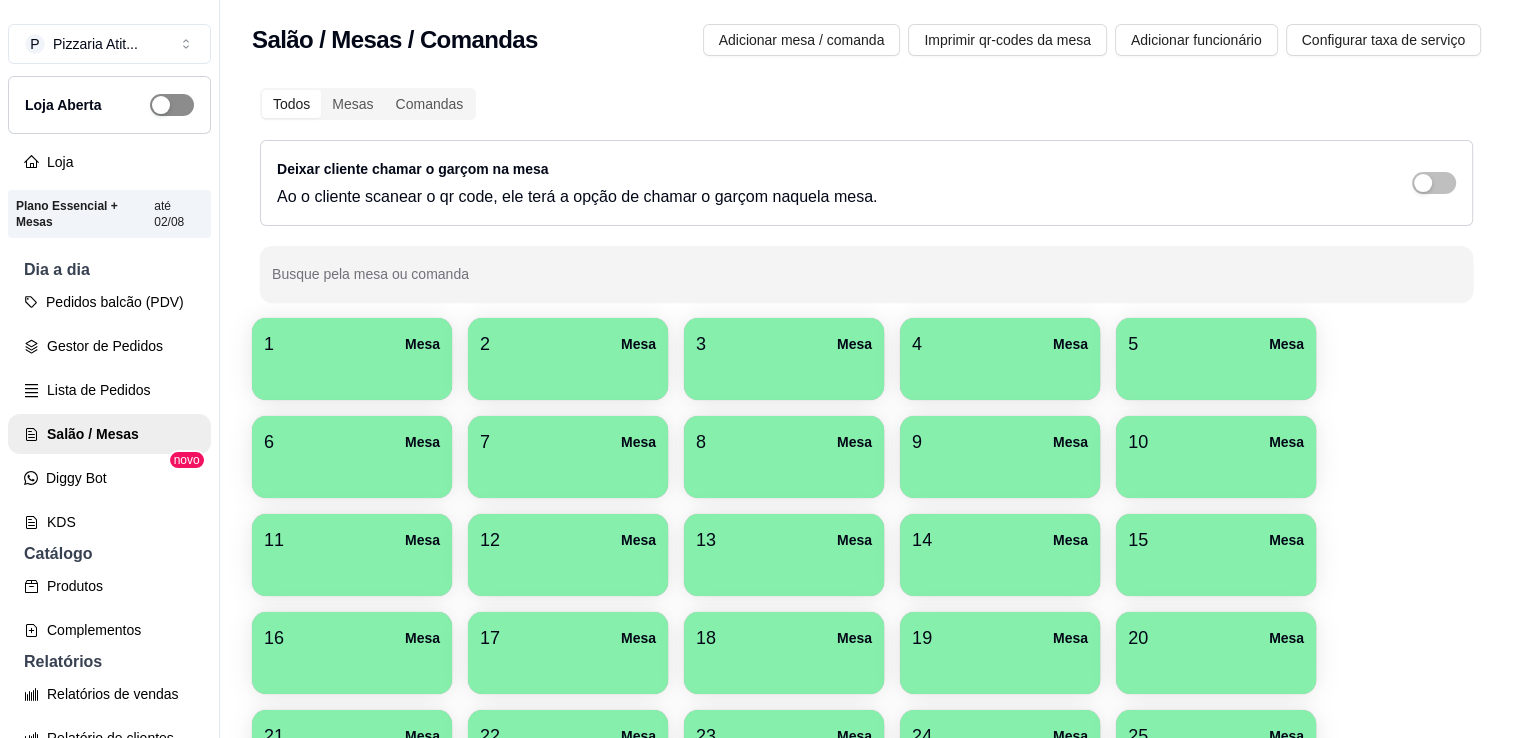 click at bounding box center [172, 105] 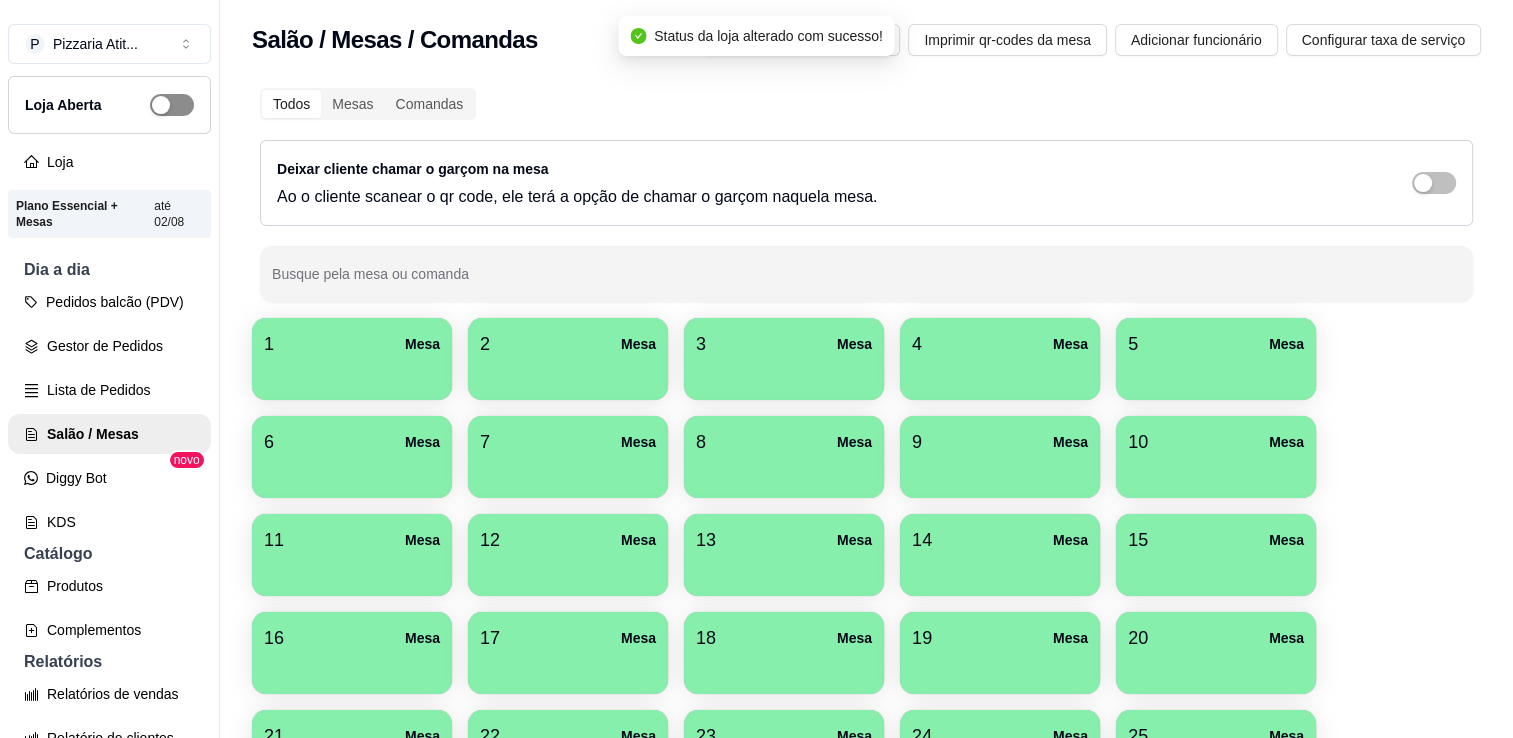 click at bounding box center (172, 105) 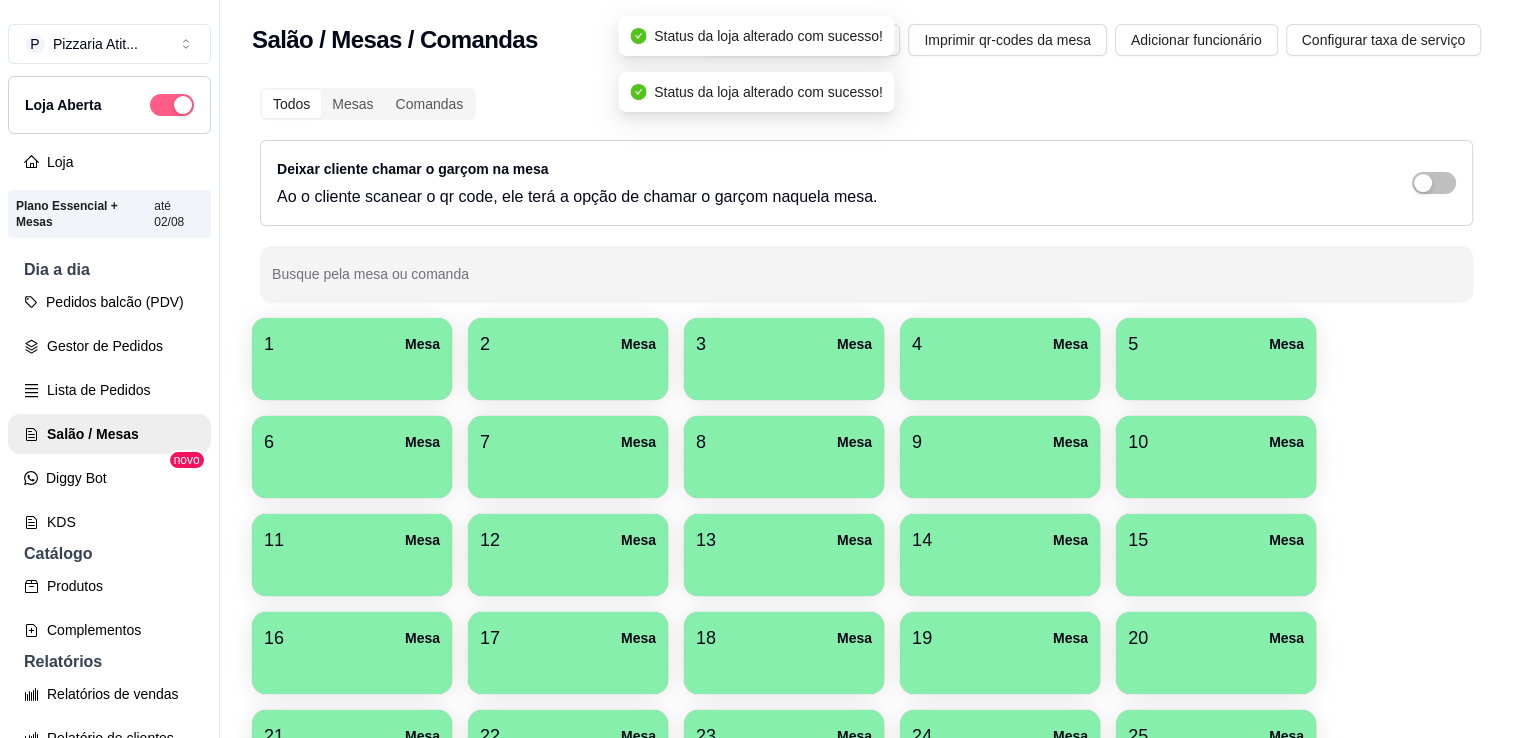 click at bounding box center [183, 105] 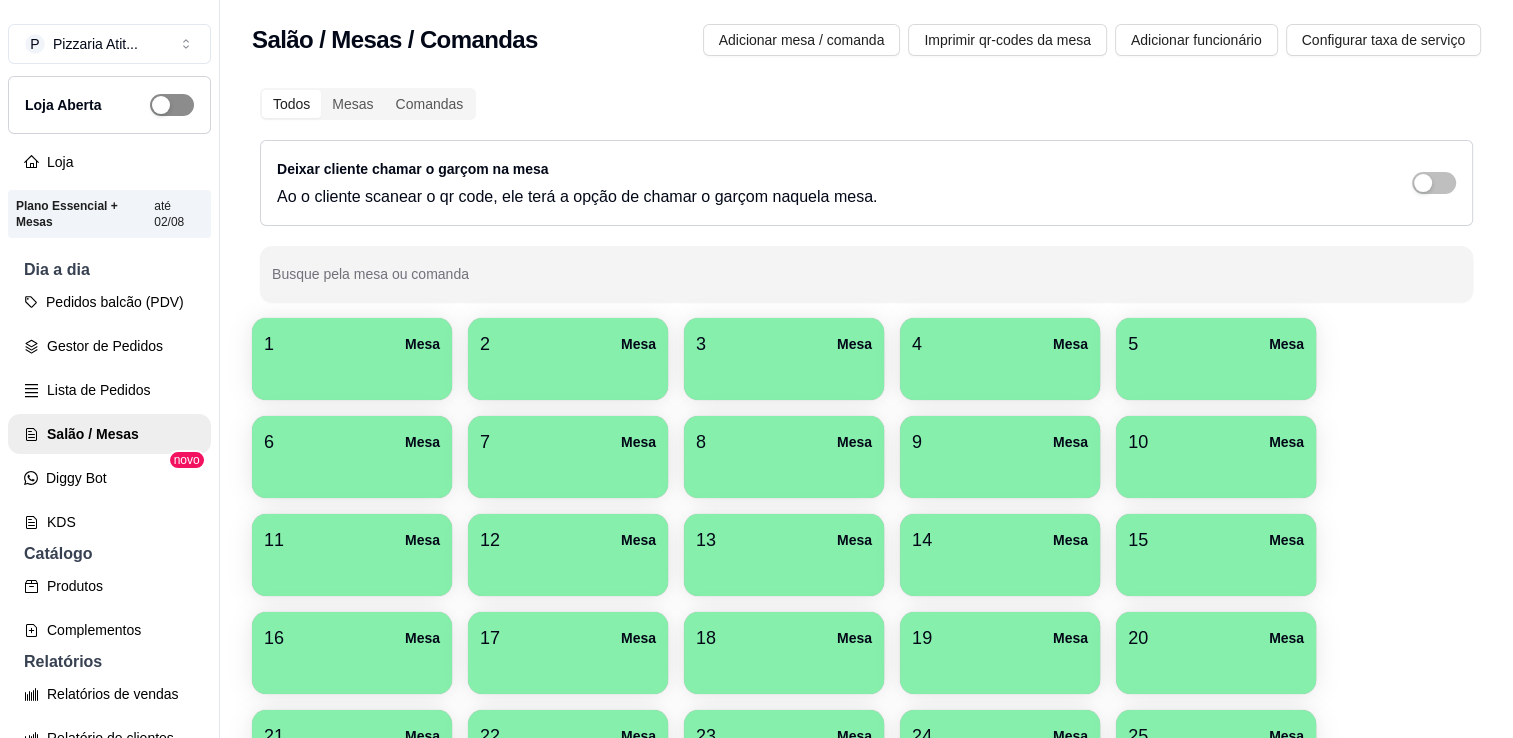 click at bounding box center [161, 105] 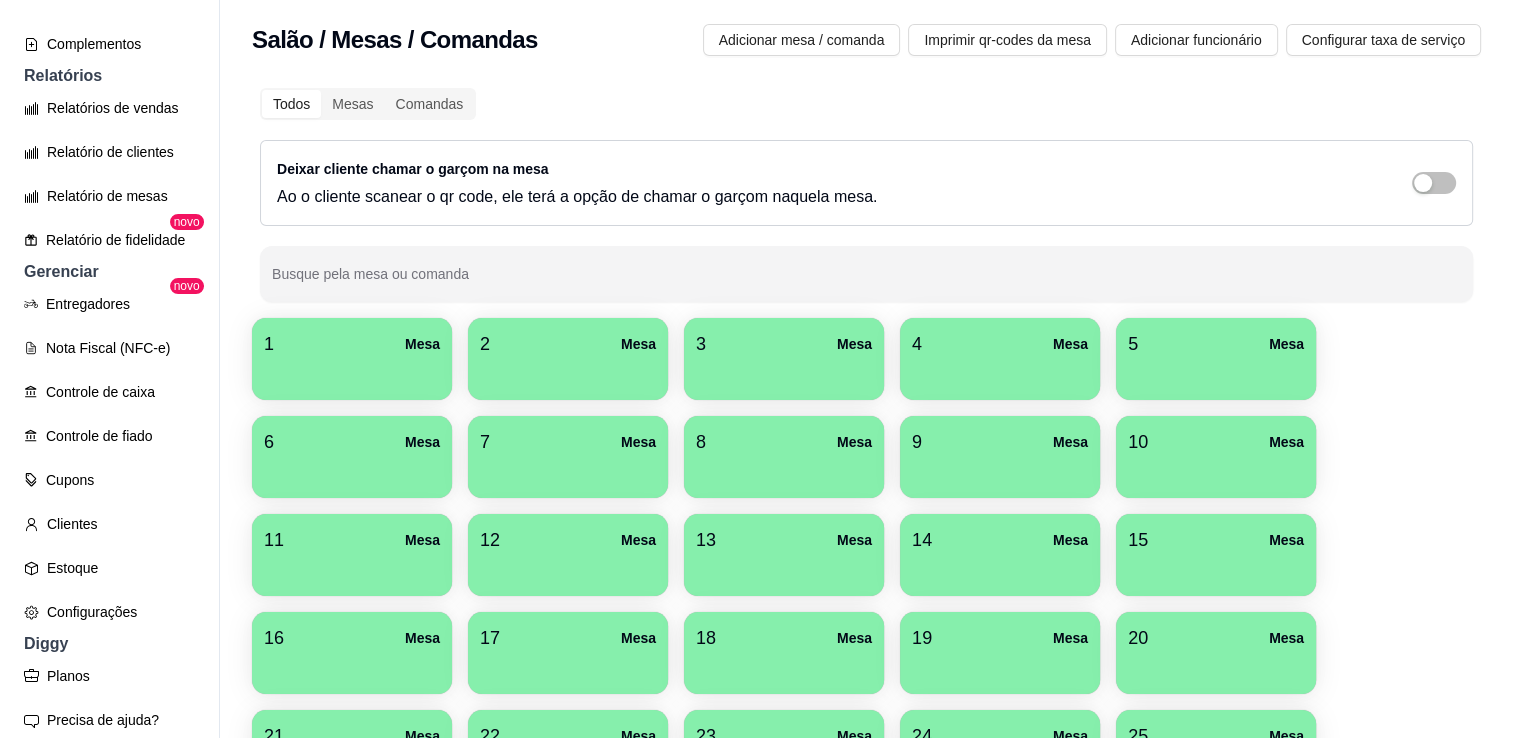 scroll, scrollTop: 588, scrollLeft: 0, axis: vertical 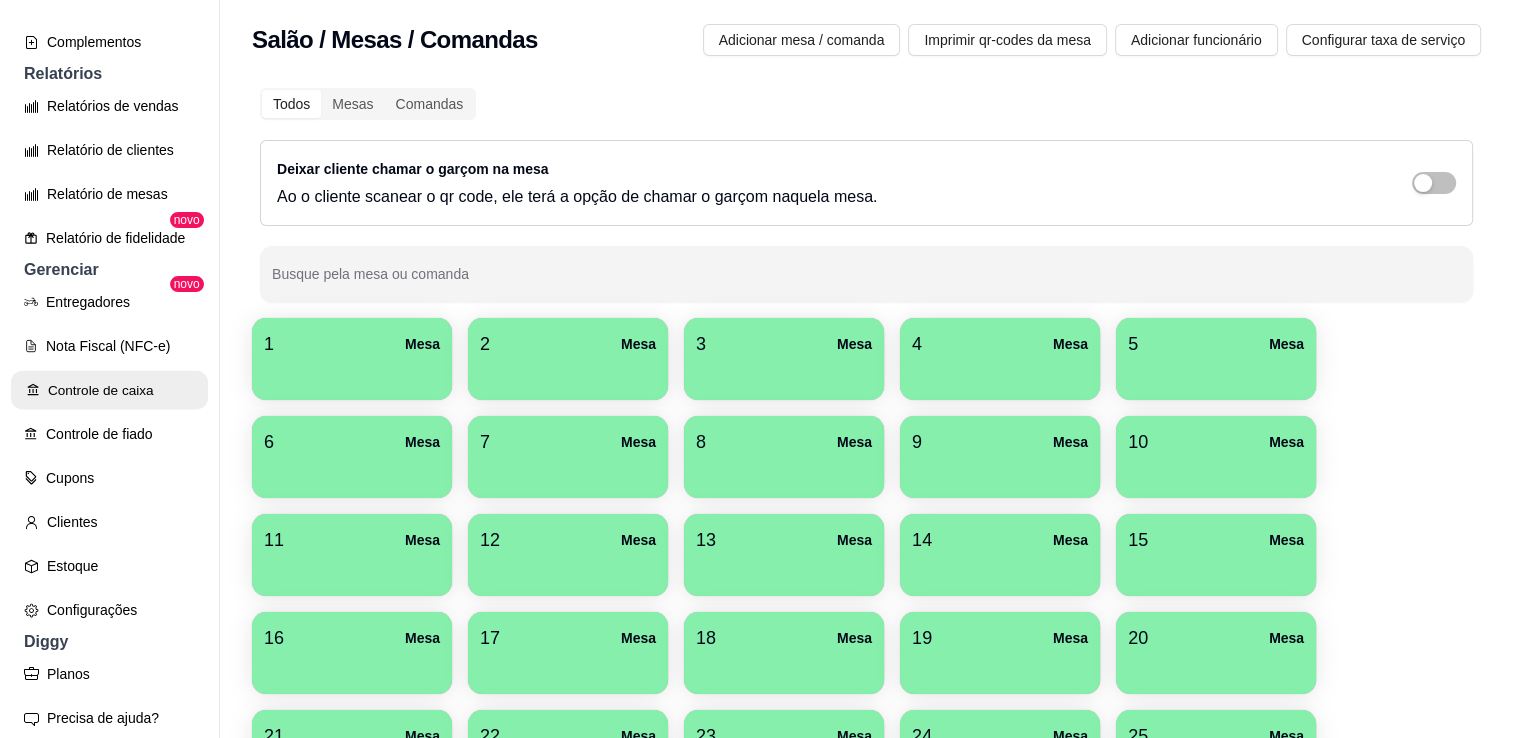 click on "Controle de caixa" at bounding box center (109, 390) 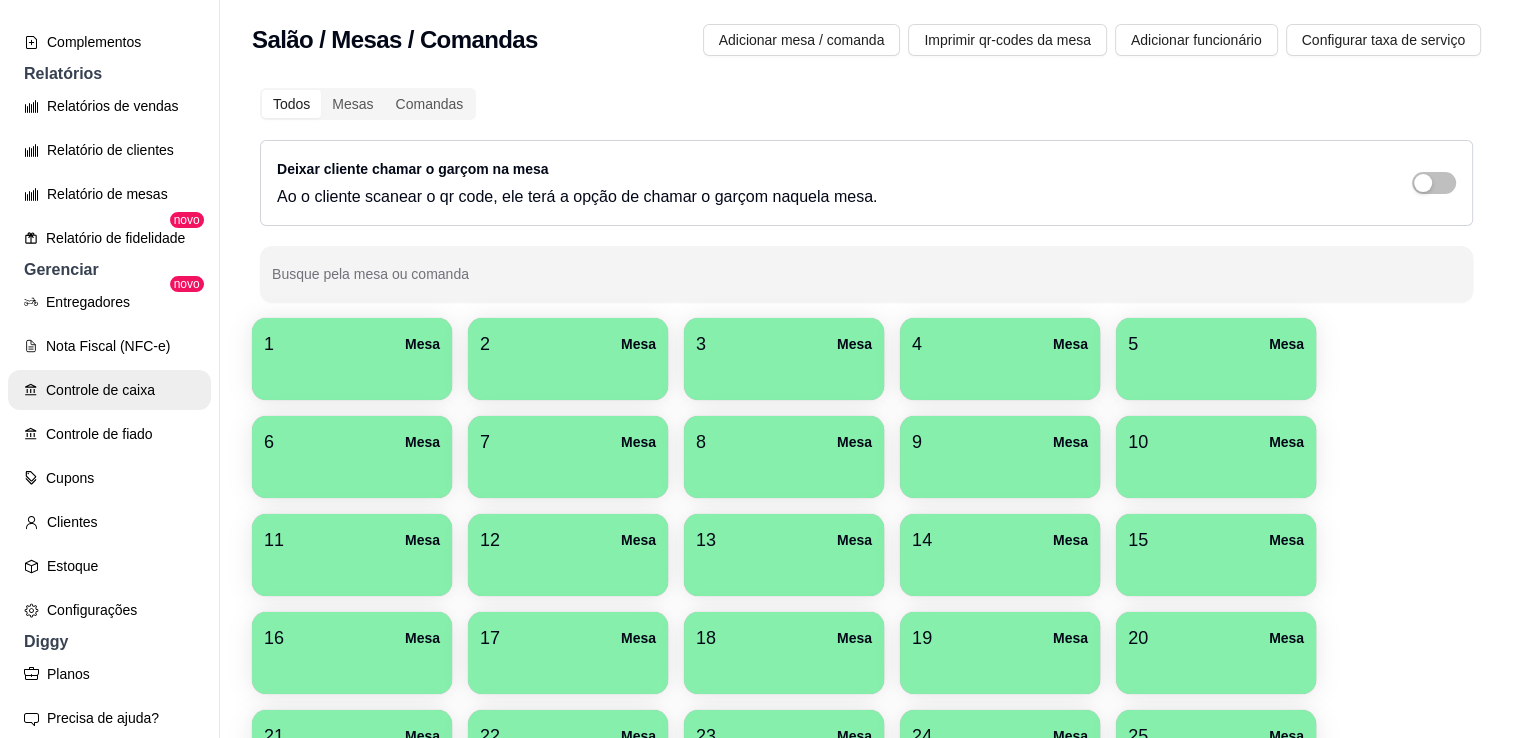 scroll, scrollTop: 572, scrollLeft: 0, axis: vertical 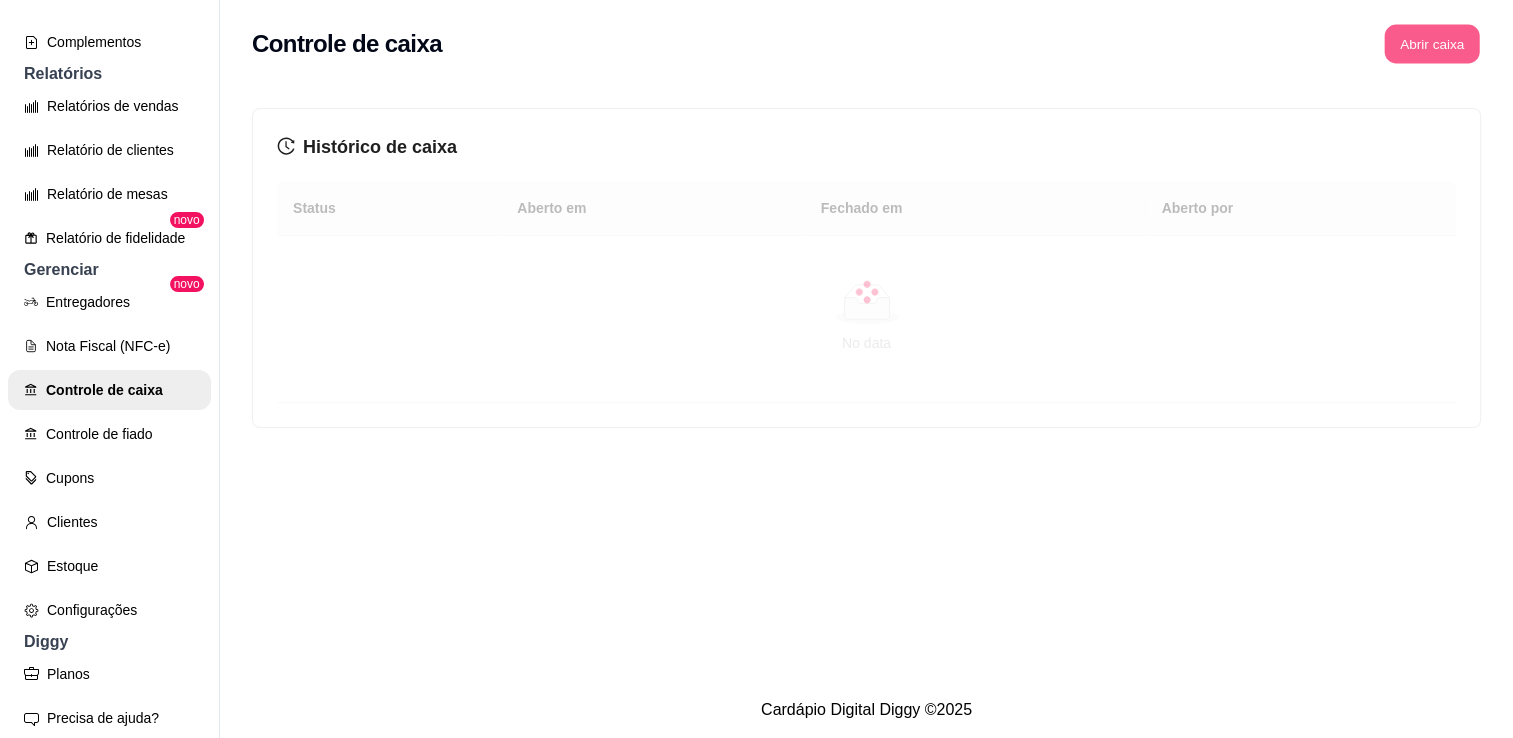 click on "Abrir caixa" at bounding box center [1431, 44] 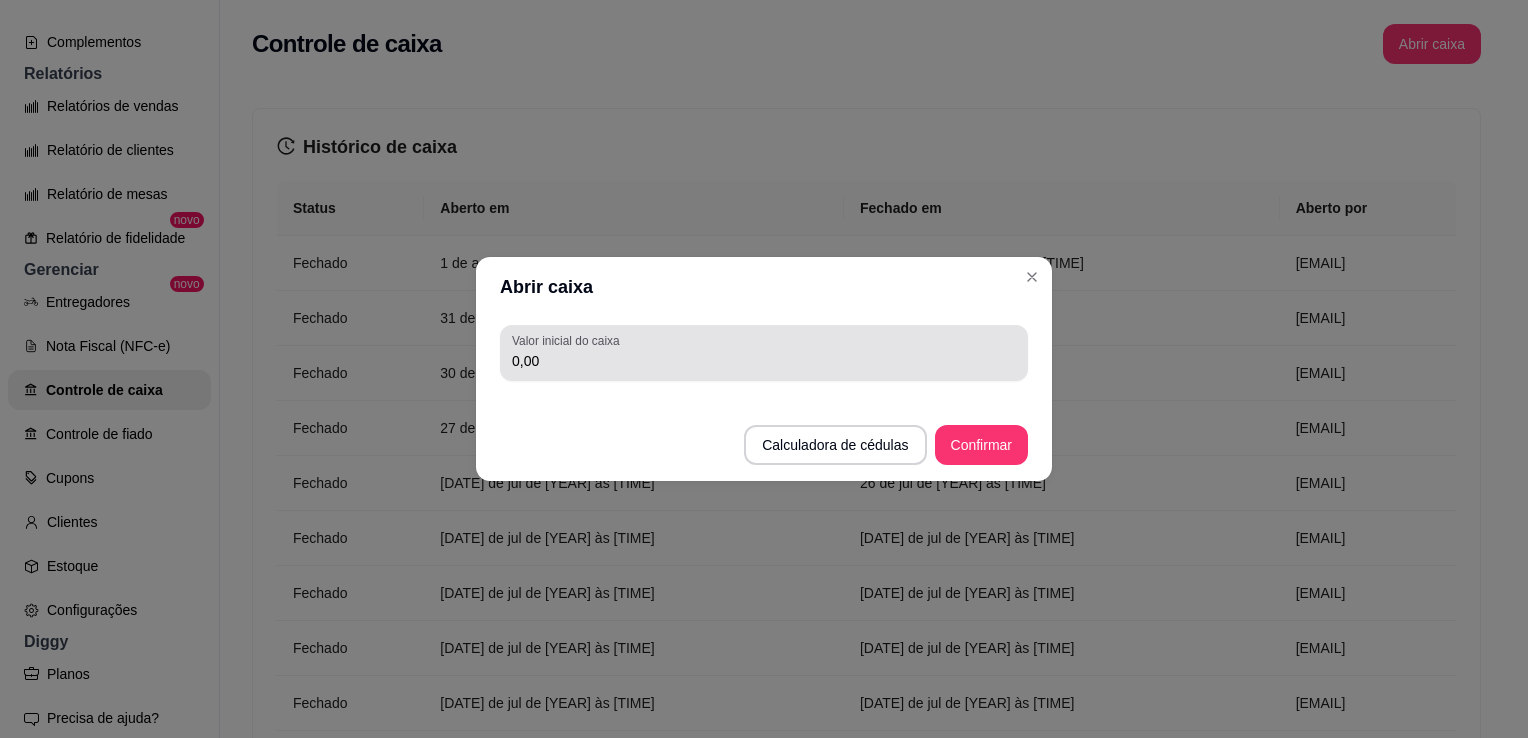 click on "Valor inicial do caixa 0,00" at bounding box center [764, 353] 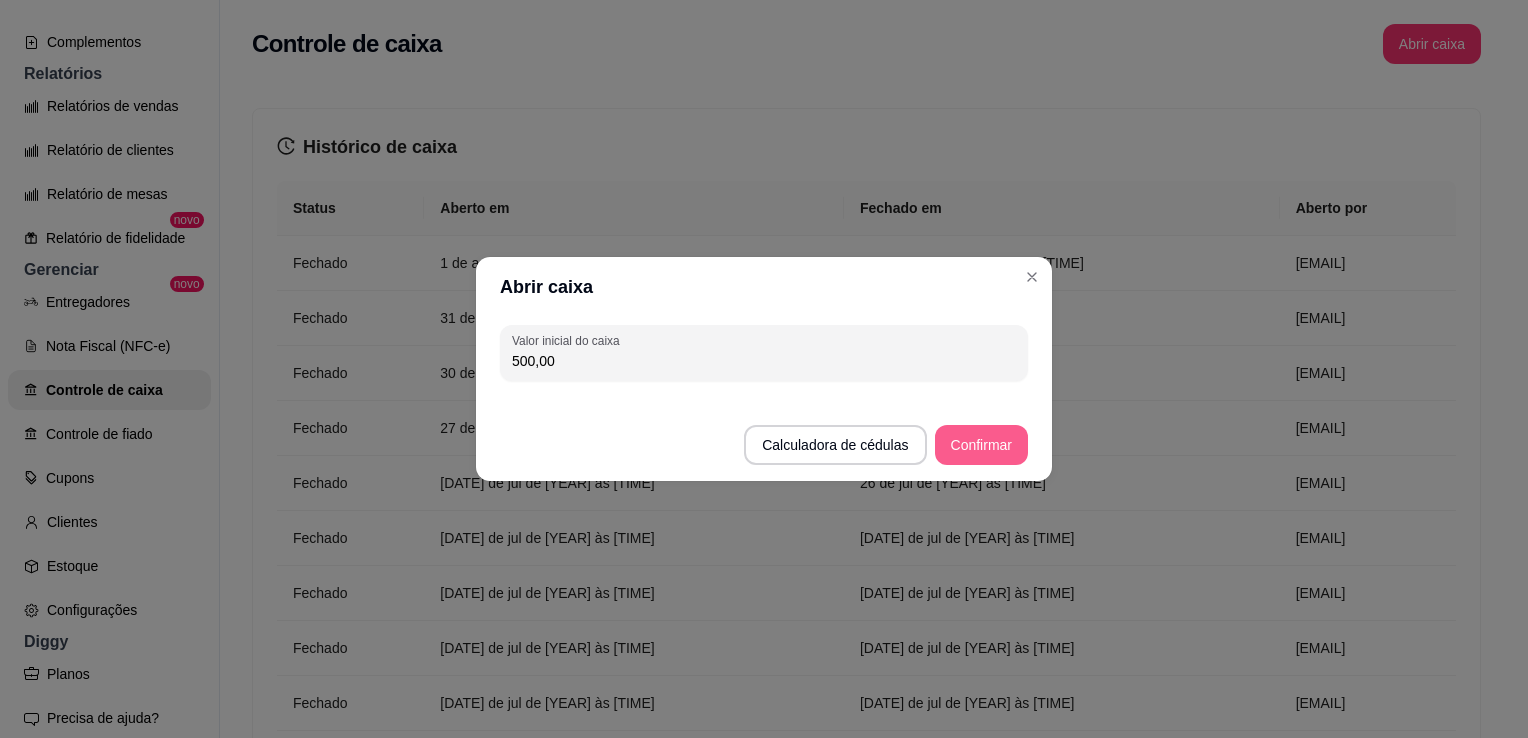 type on "500,00" 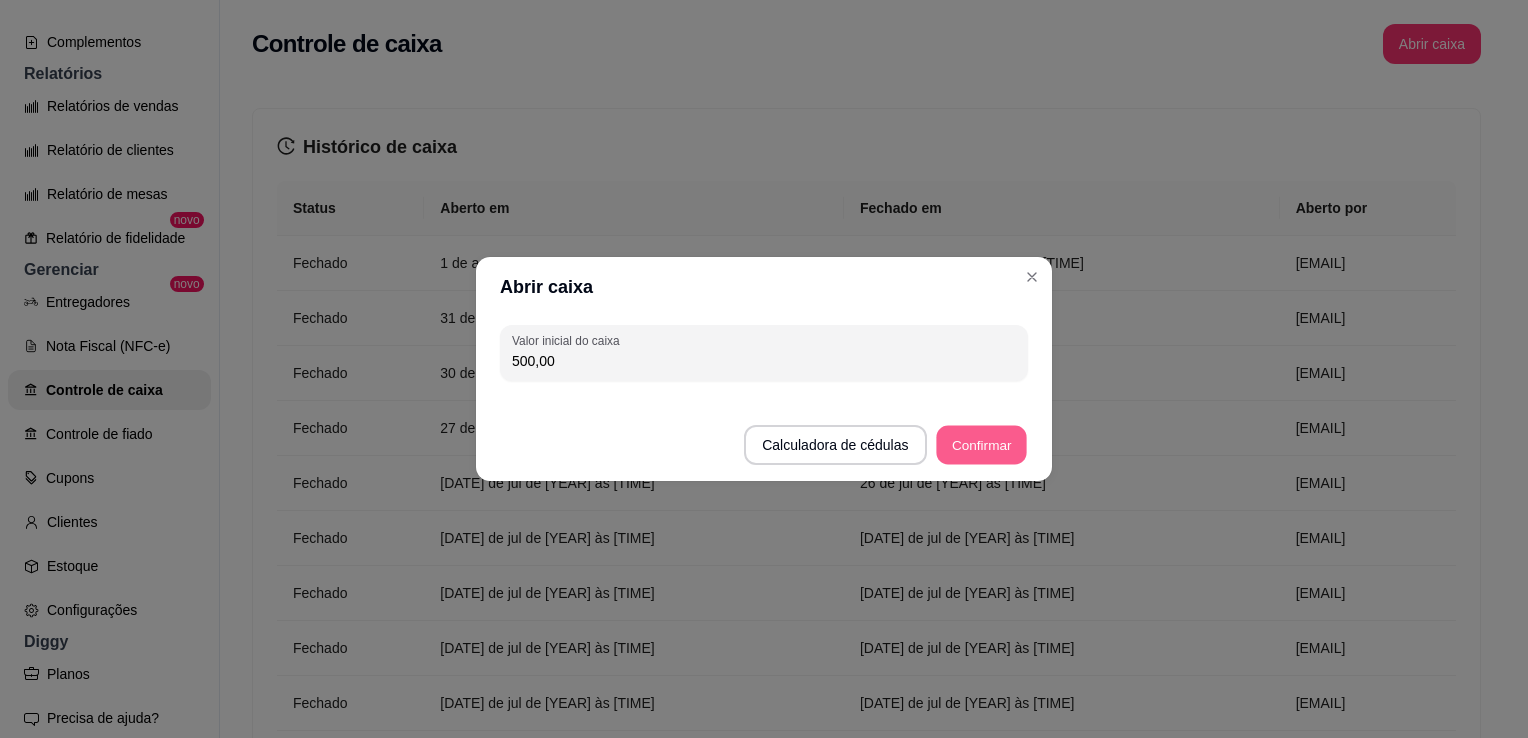 click on "Confirmar" at bounding box center (981, 445) 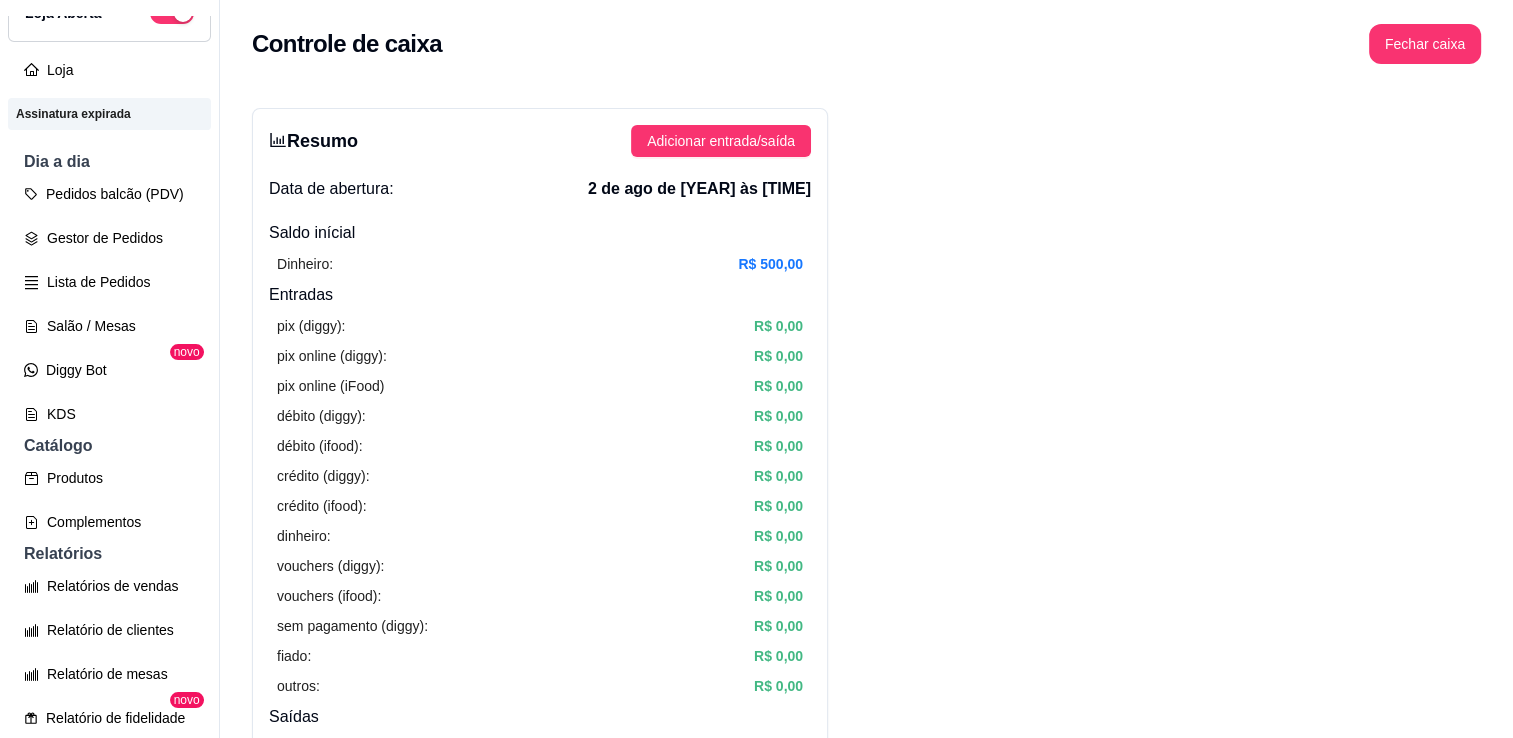 scroll, scrollTop: 52, scrollLeft: 0, axis: vertical 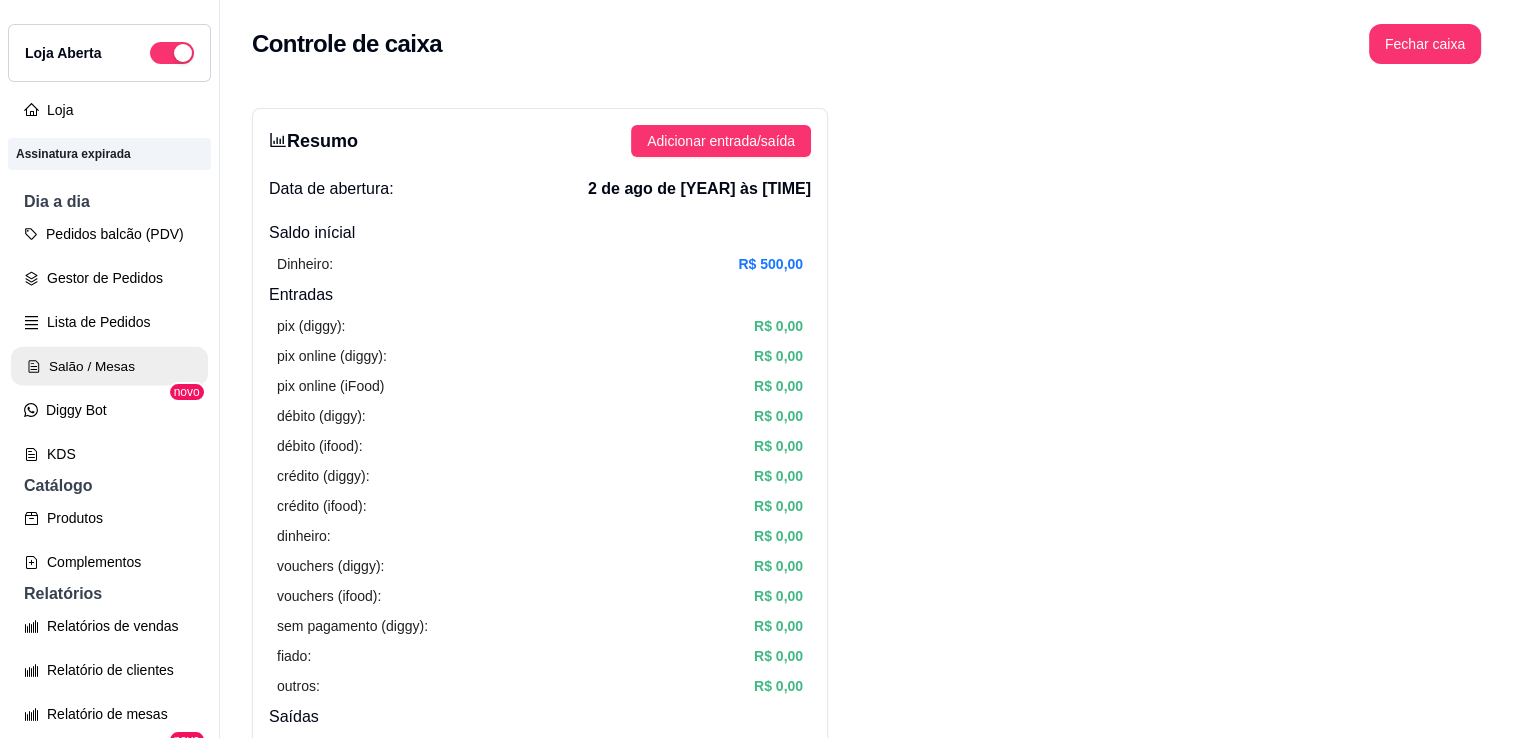 click on "Salão / Mesas" at bounding box center (109, 366) 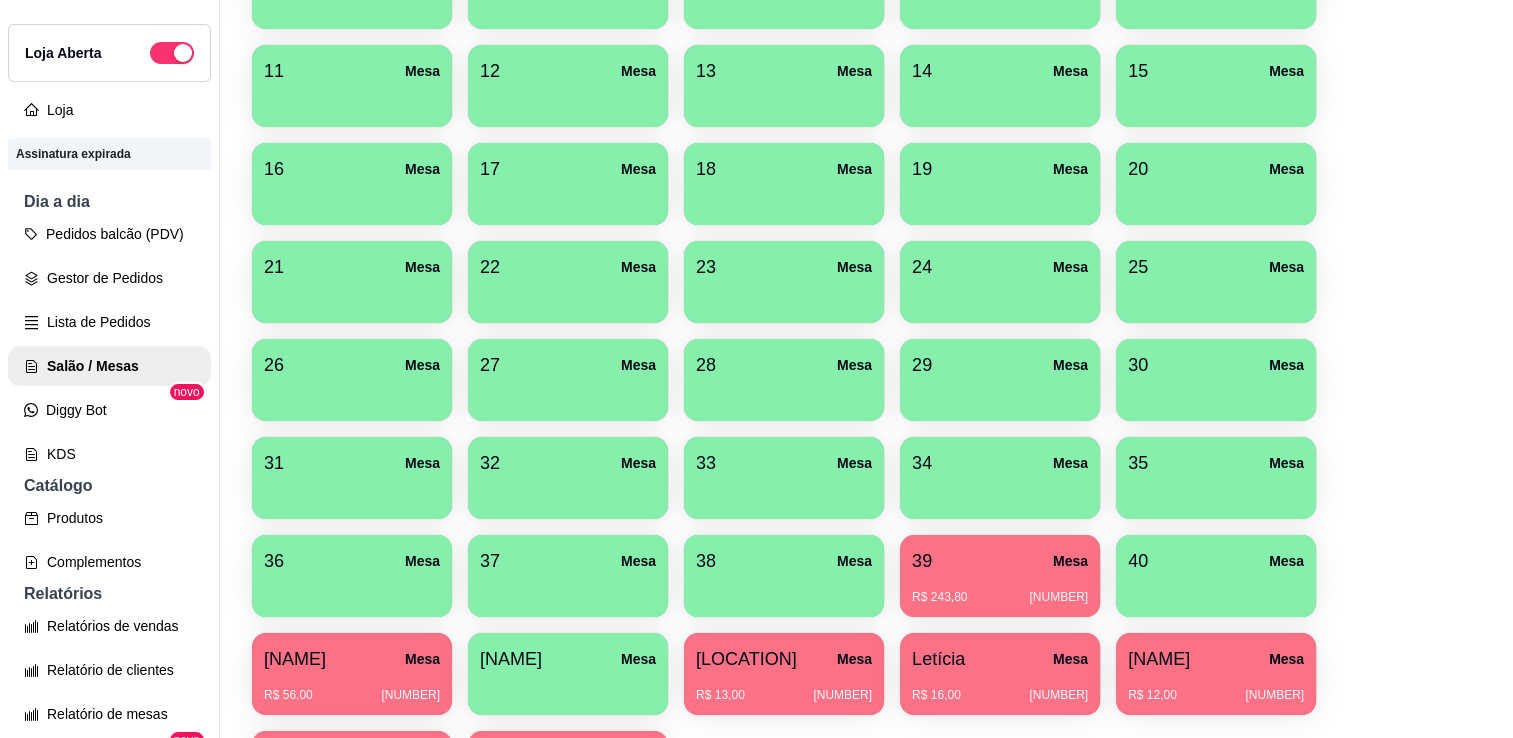 scroll, scrollTop: 563, scrollLeft: 0, axis: vertical 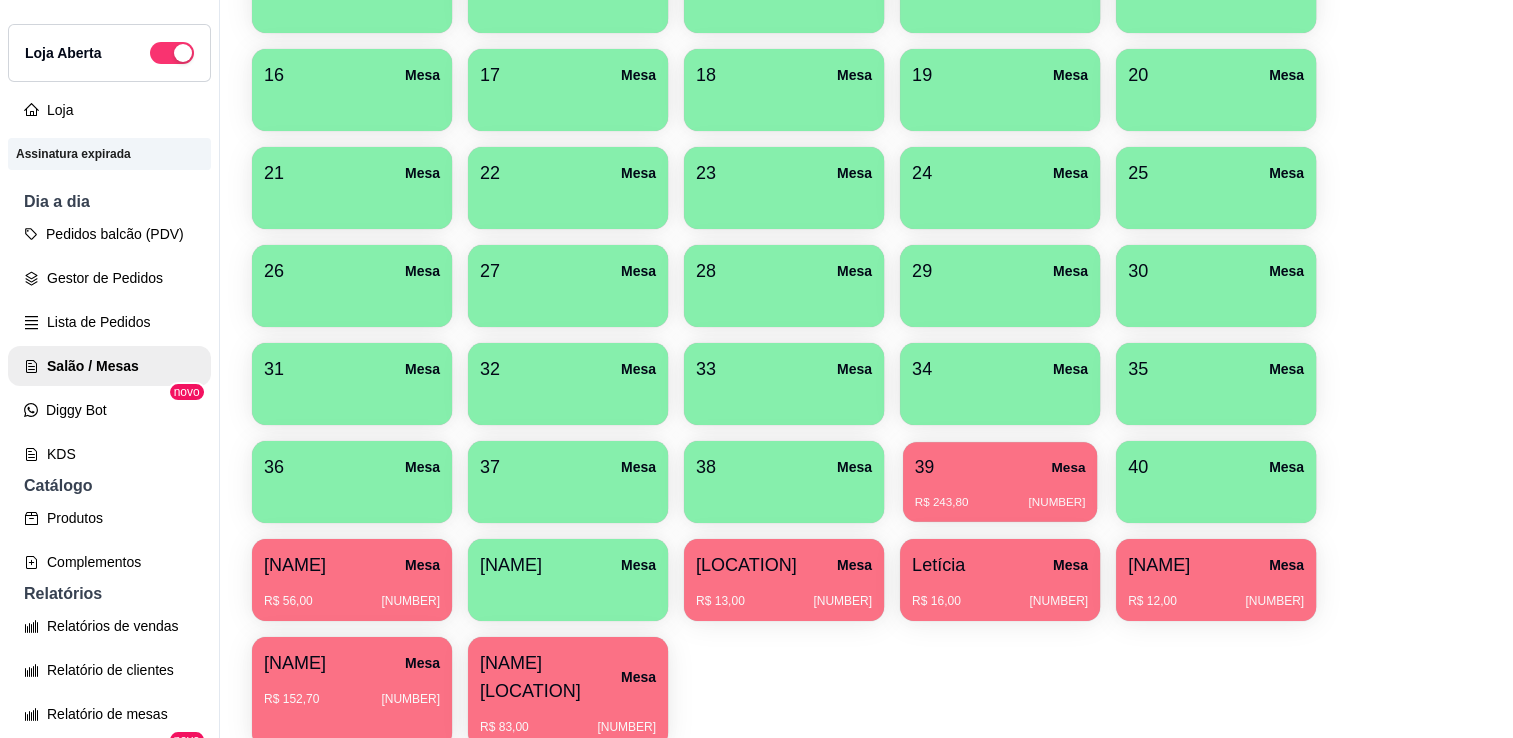 click on "39 Mesa" at bounding box center [1000, 467] 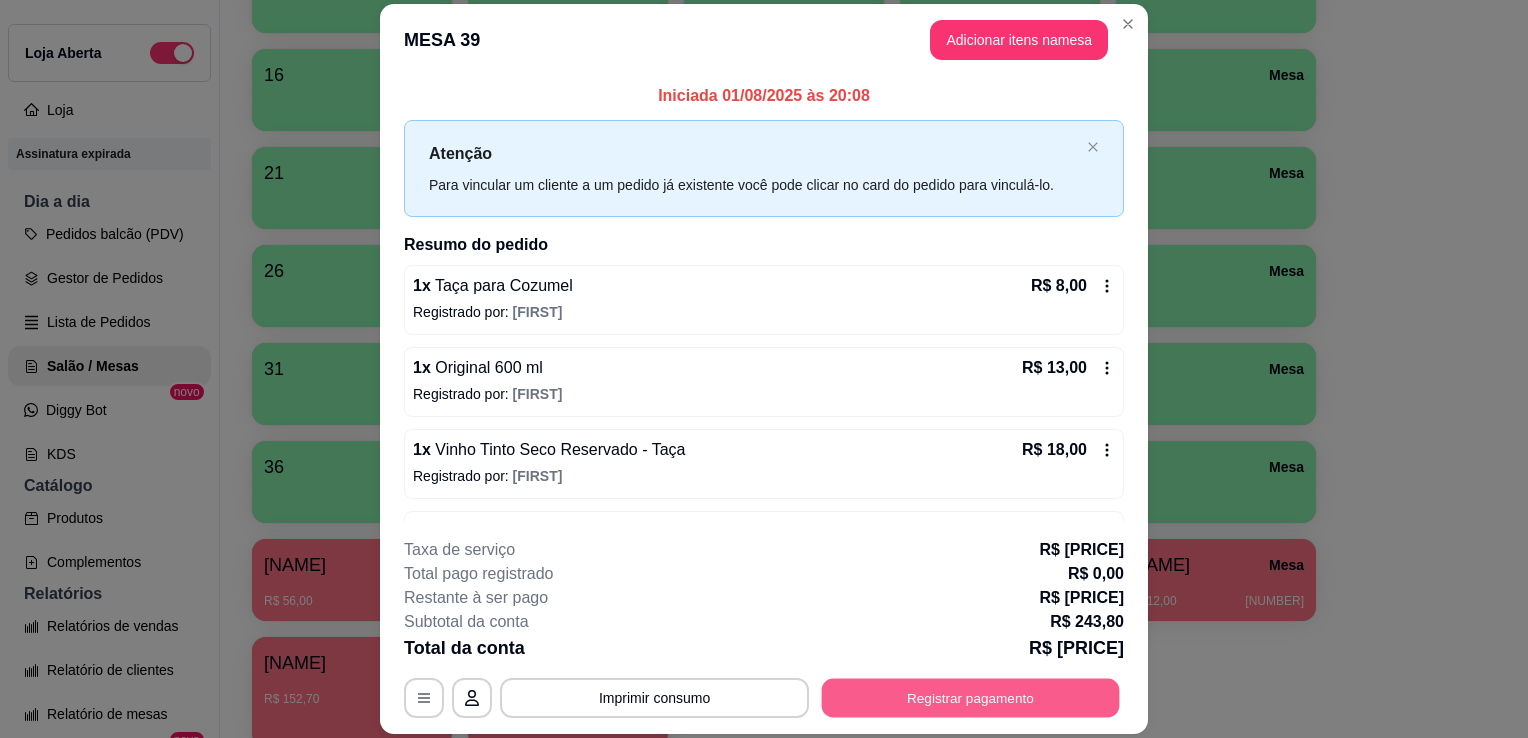 click on "Registrar pagamento" at bounding box center (971, 698) 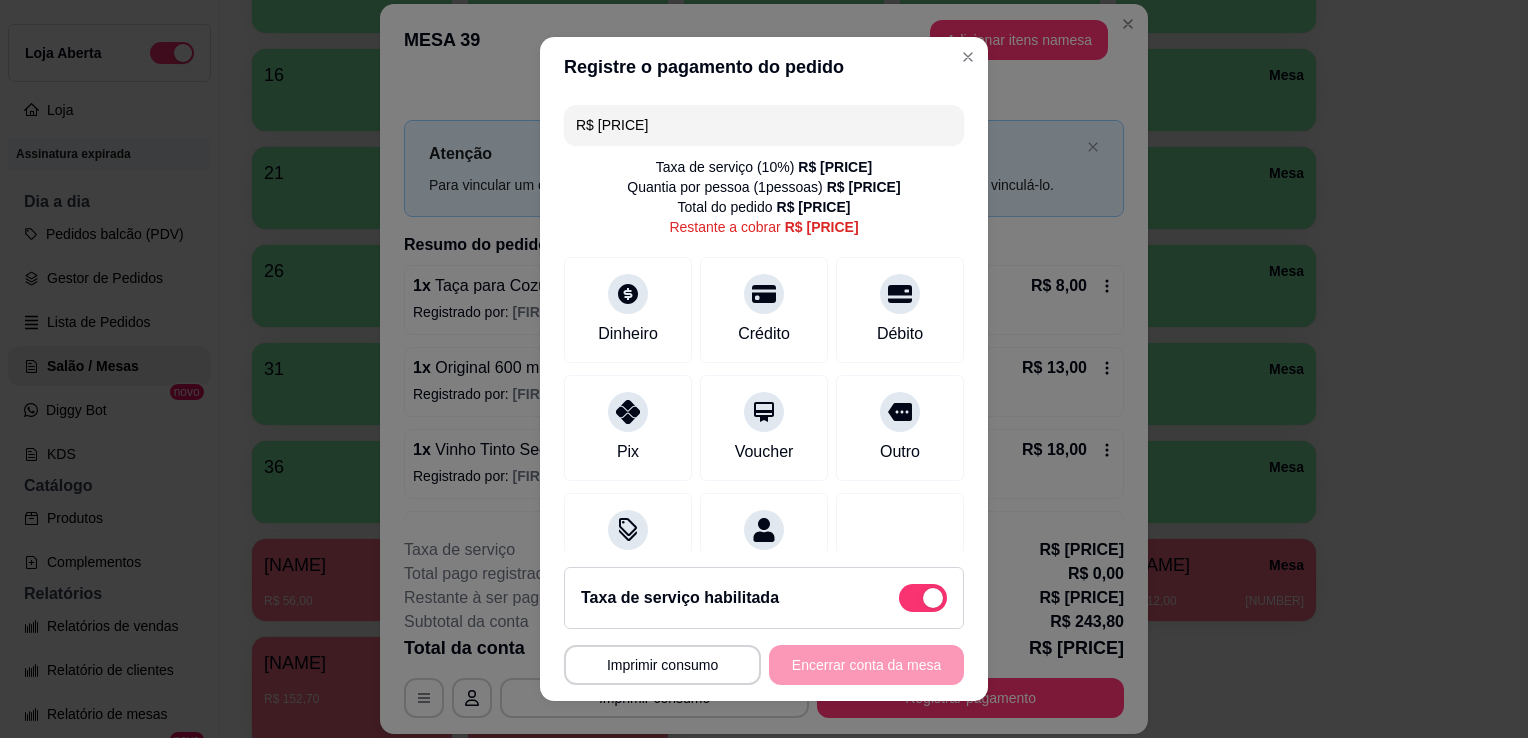 click on "R$ [PRICE]" at bounding box center [764, 125] 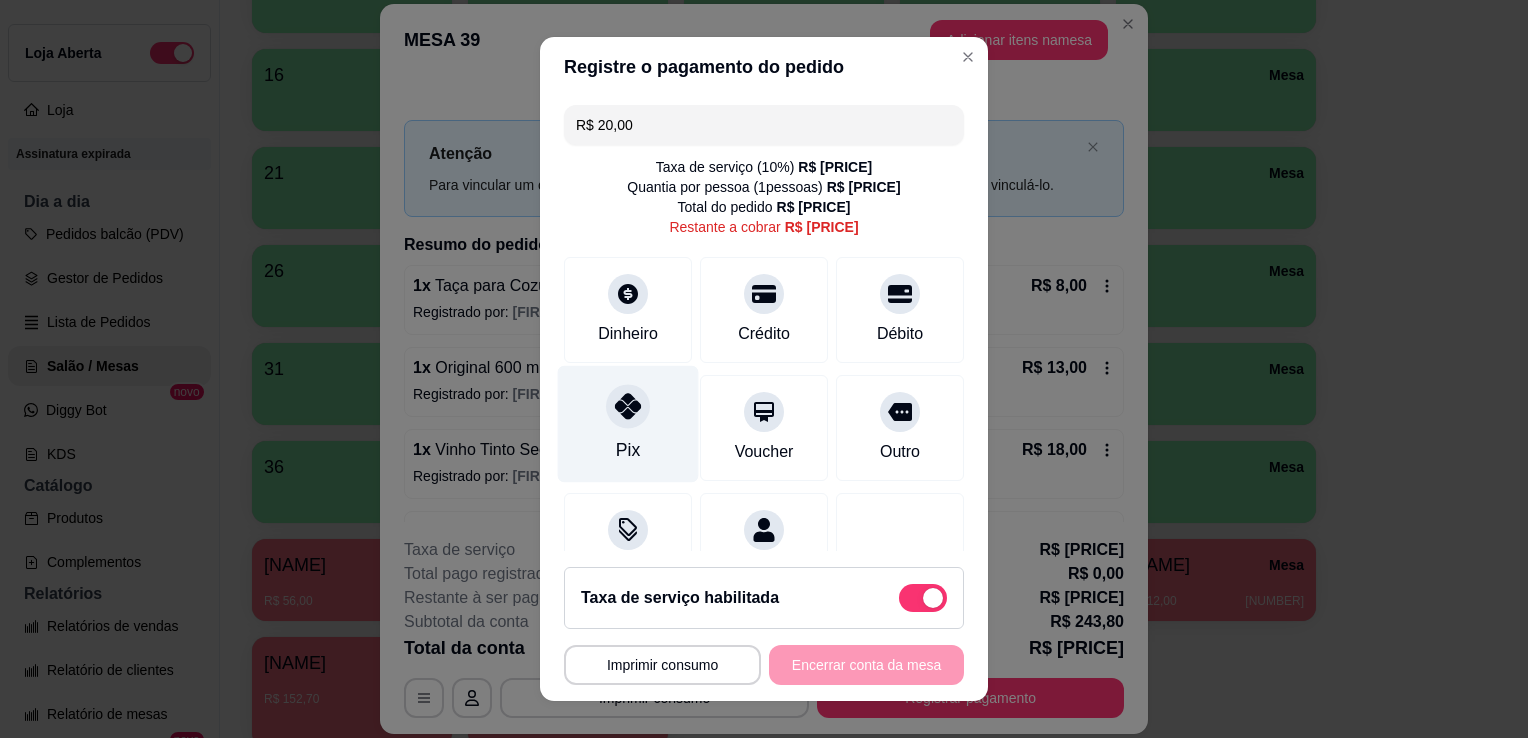 click on "Pix" at bounding box center [628, 424] 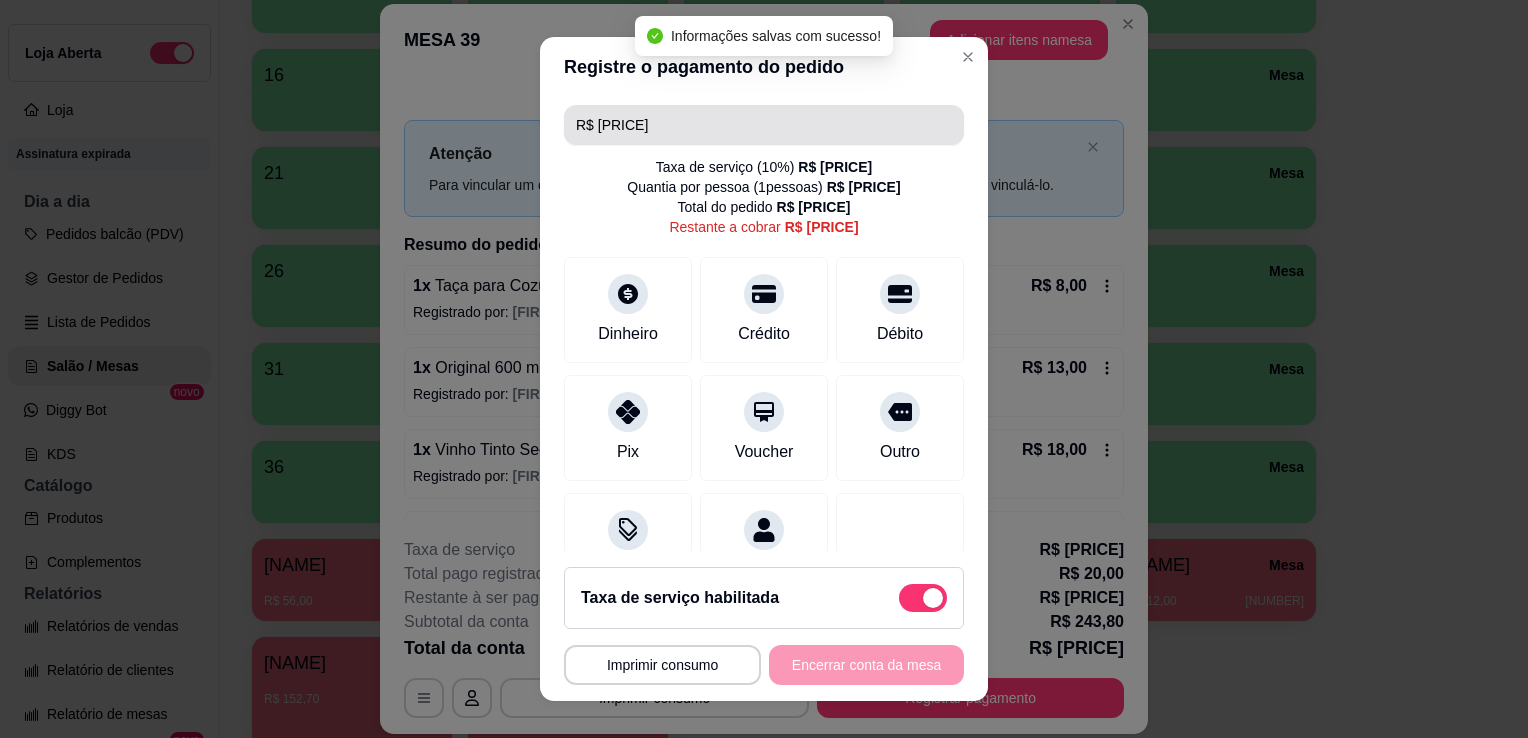 click on "R$ [PRICE]" at bounding box center [764, 125] 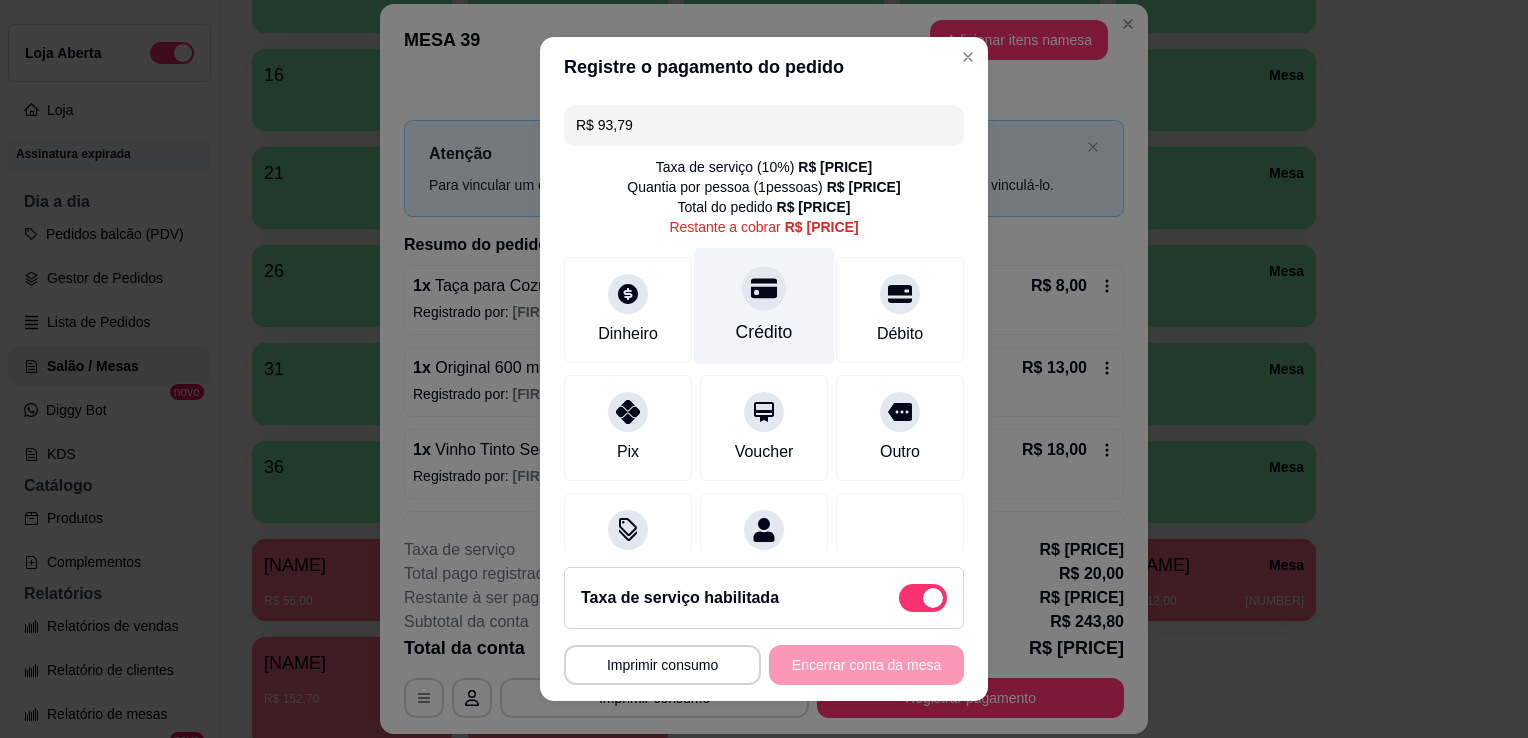 click at bounding box center [764, 288] 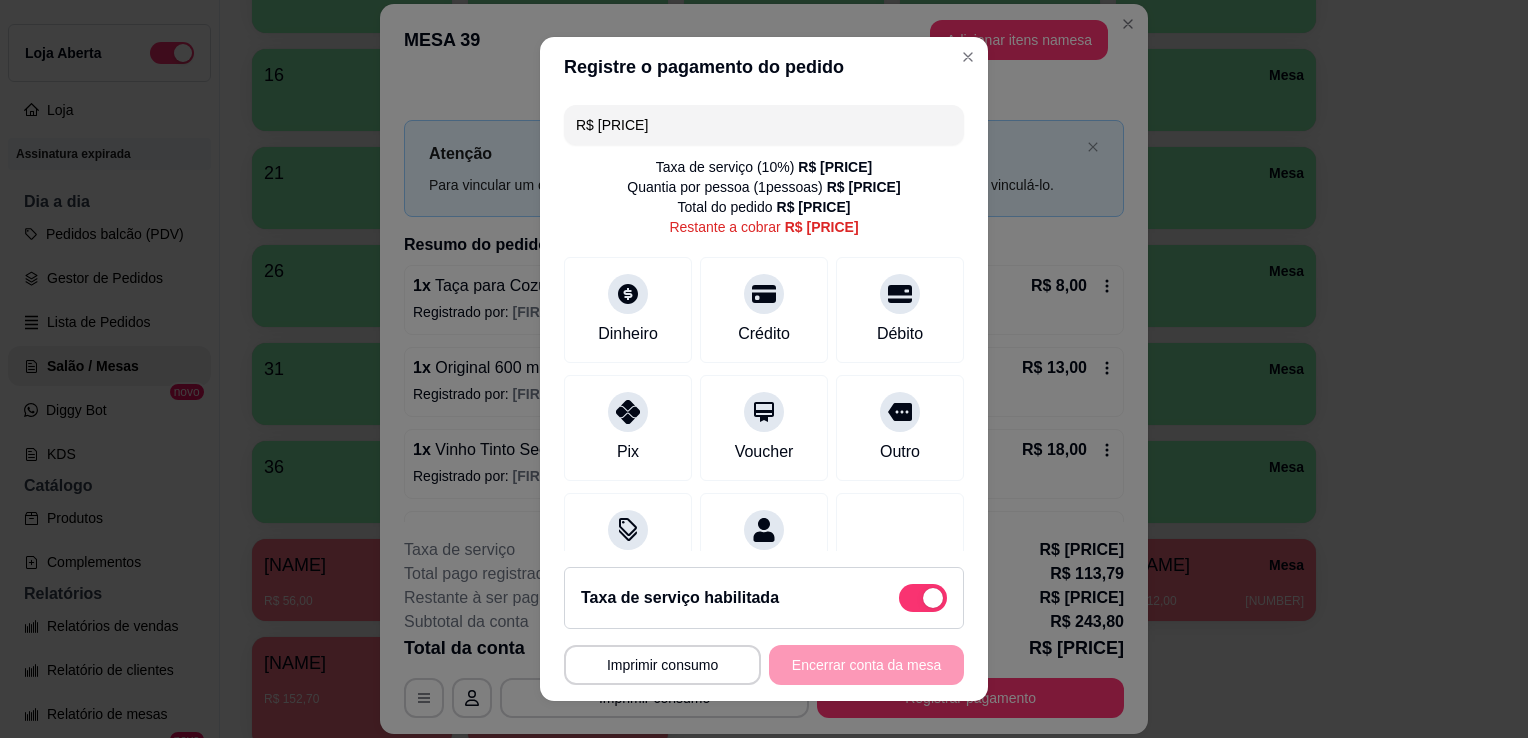 click on "R$ [PRICE]" at bounding box center (764, 125) 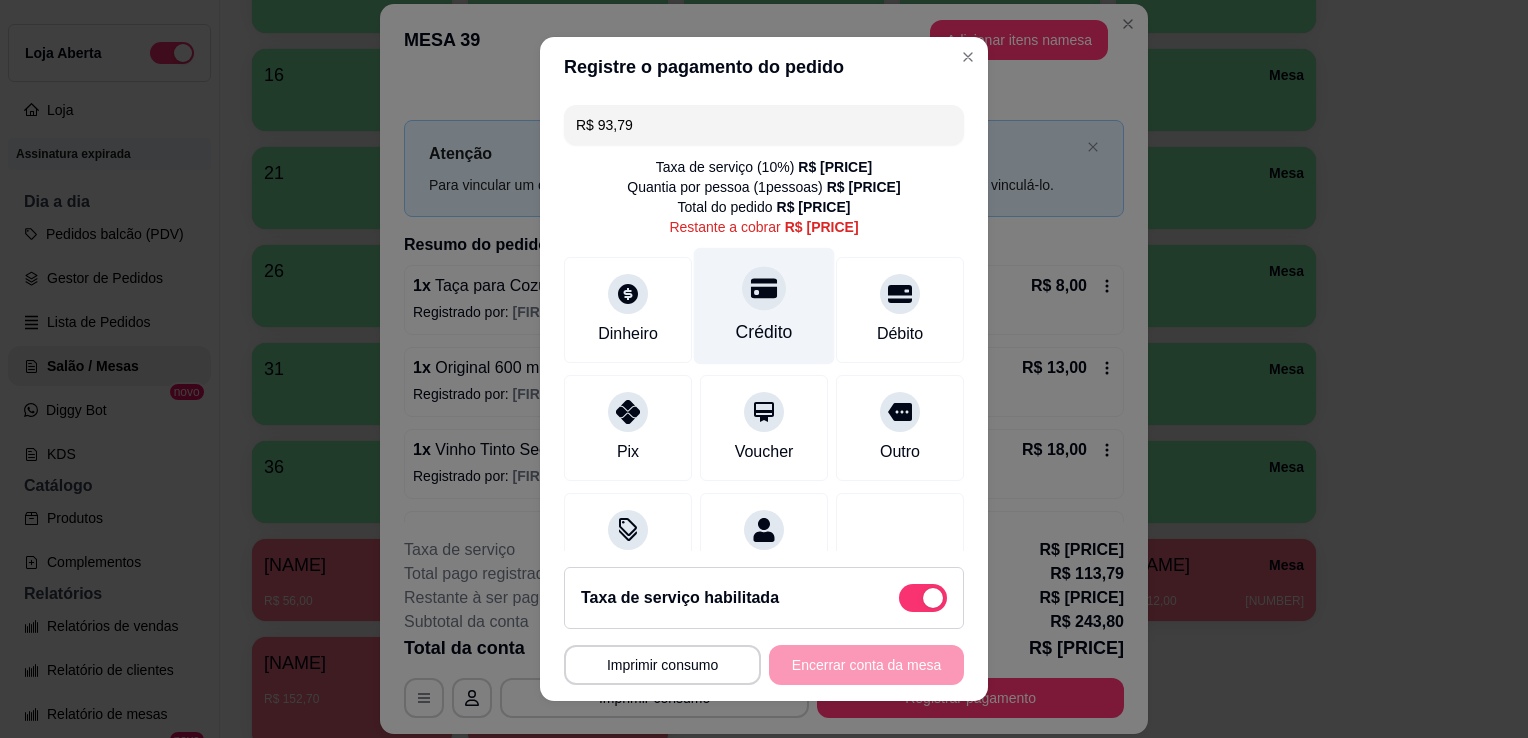 click on "Crédito" at bounding box center (764, 332) 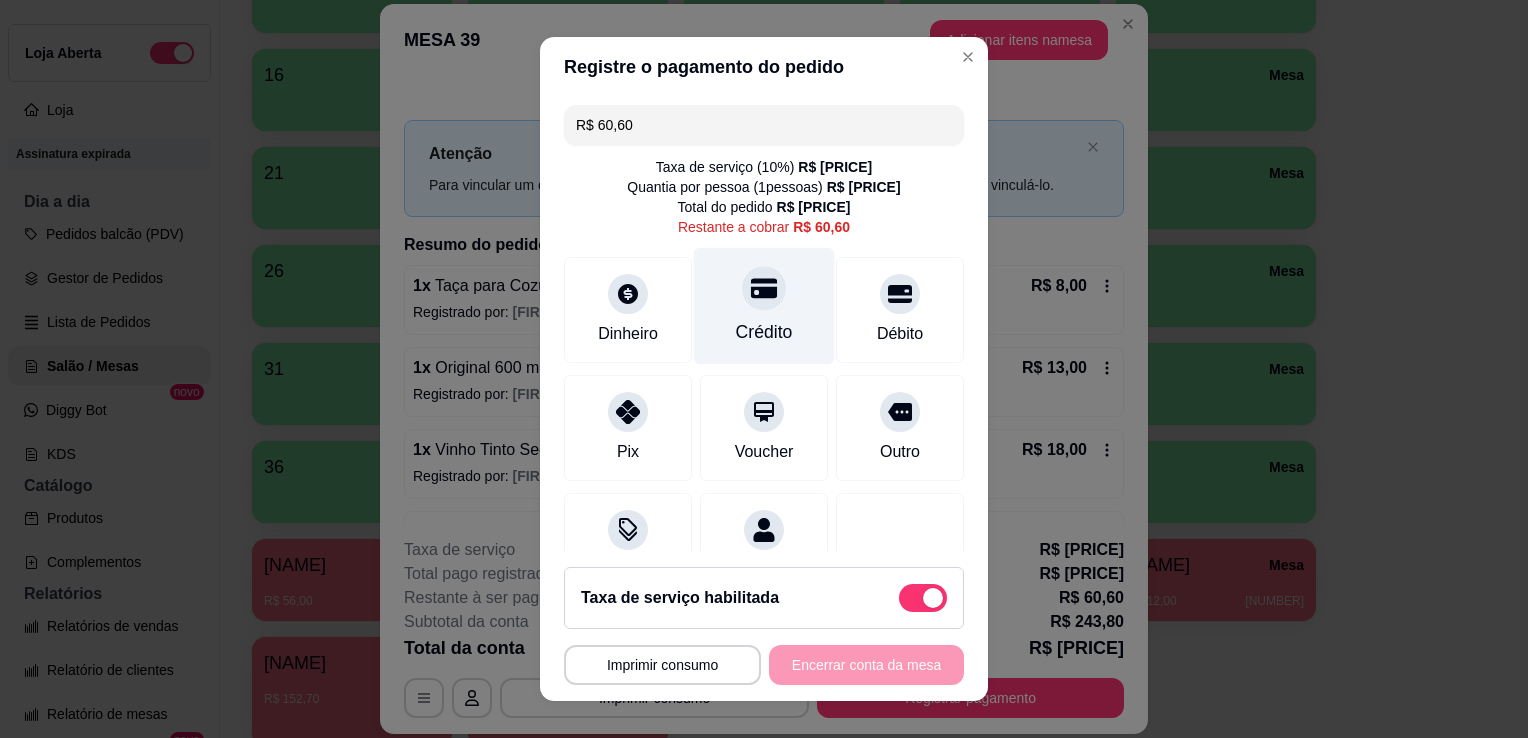 click on "Crédito" at bounding box center [764, 332] 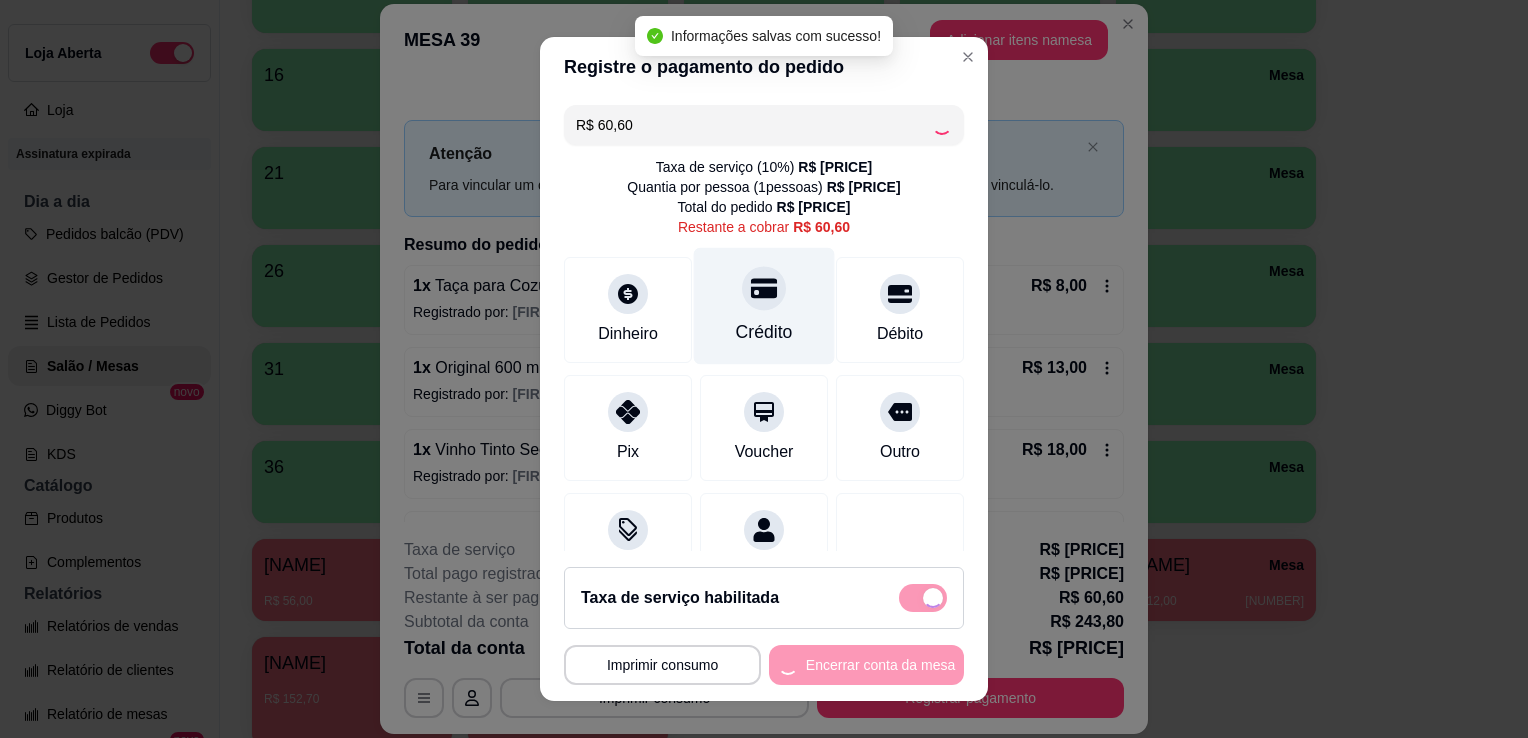 type on "R$ 0,00" 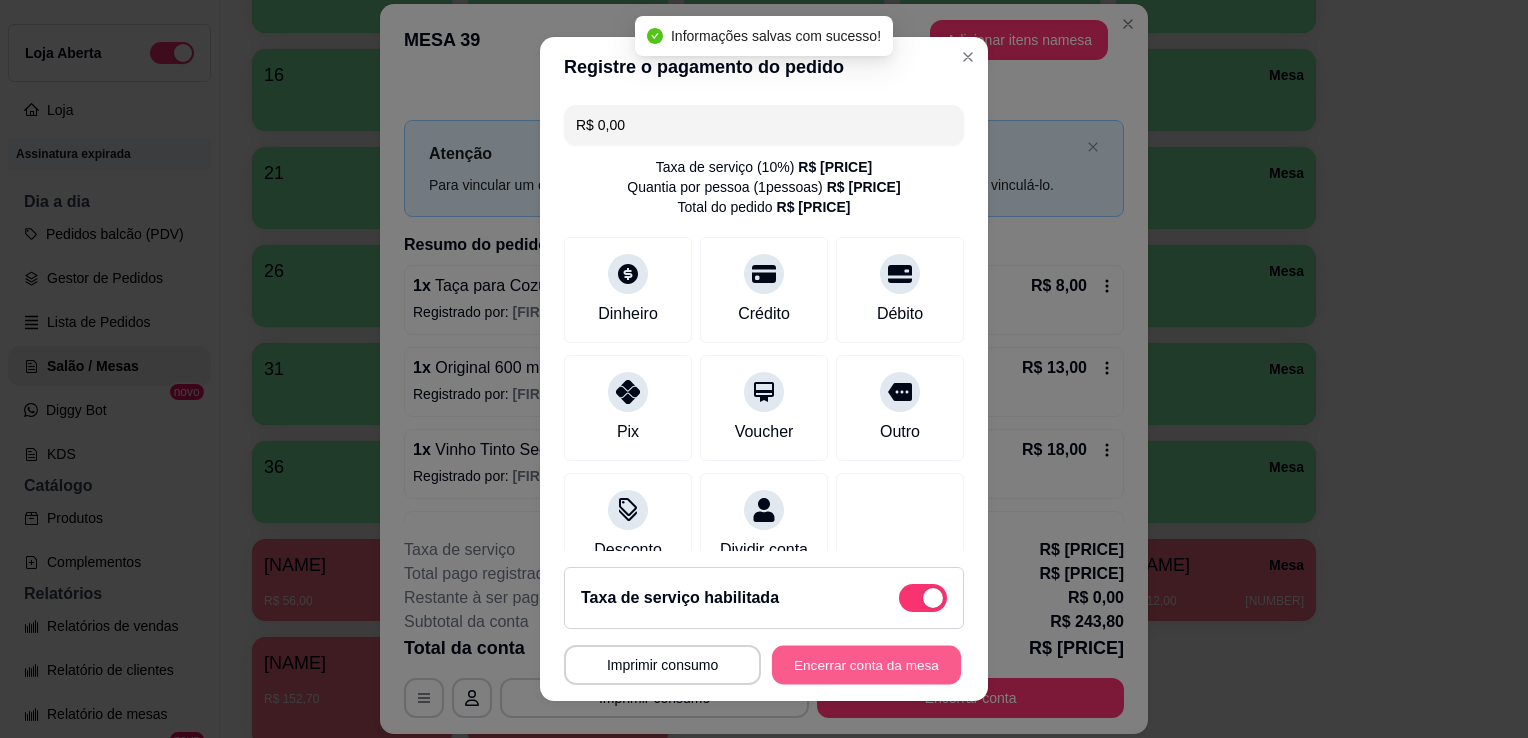 click on "Encerrar conta da mesa" at bounding box center (866, 665) 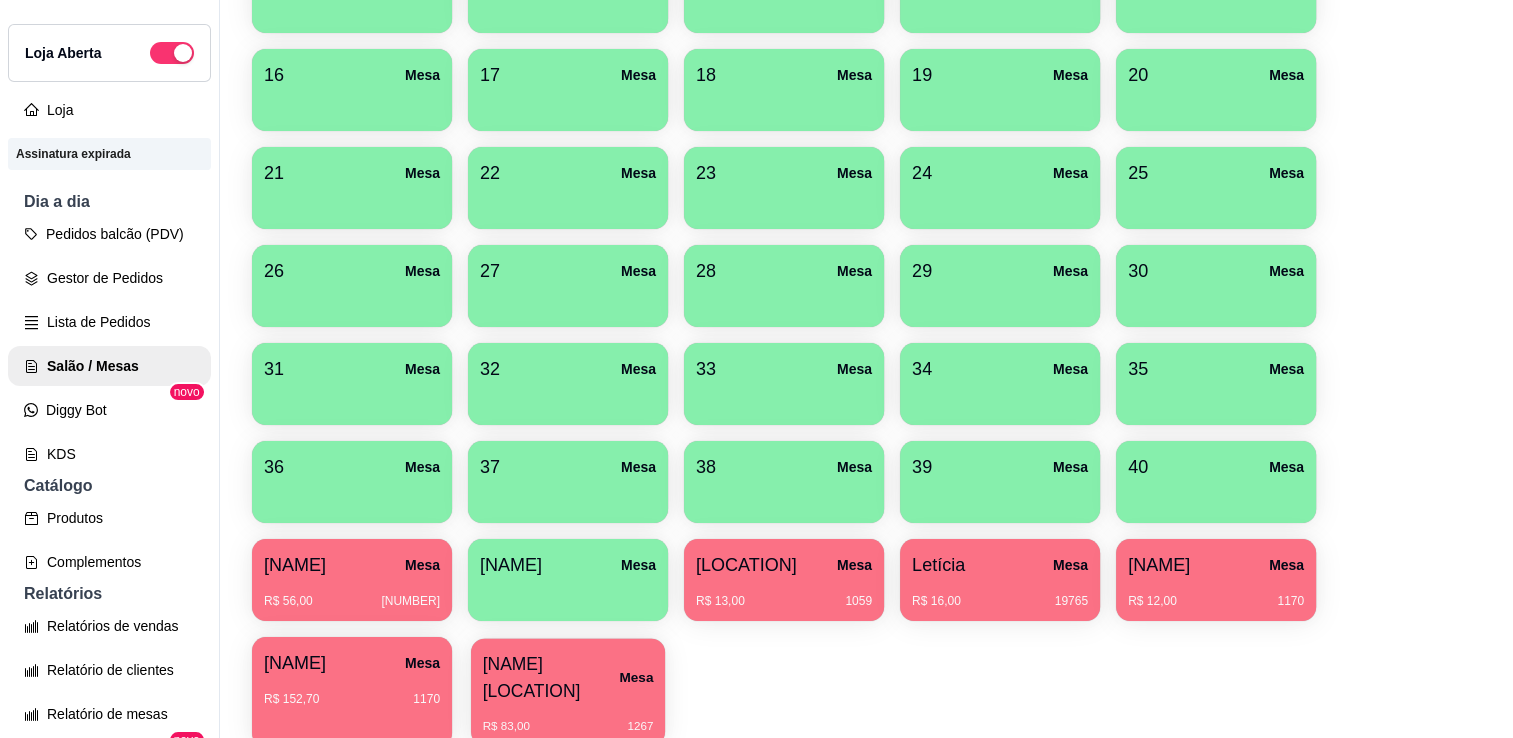 click on "R$ [PRICE] [NUMBER]" at bounding box center [568, 726] 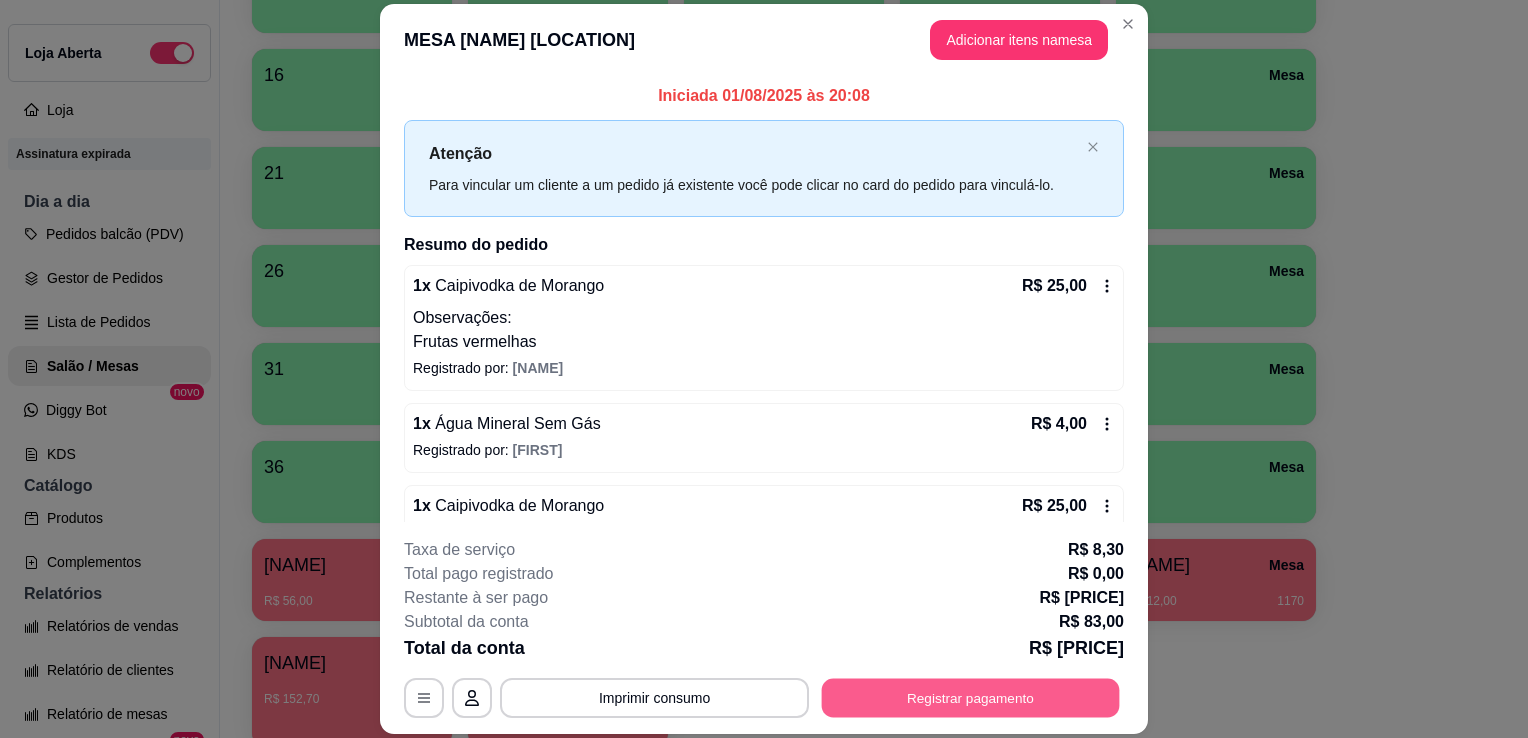click on "Registrar pagamento" at bounding box center [971, 698] 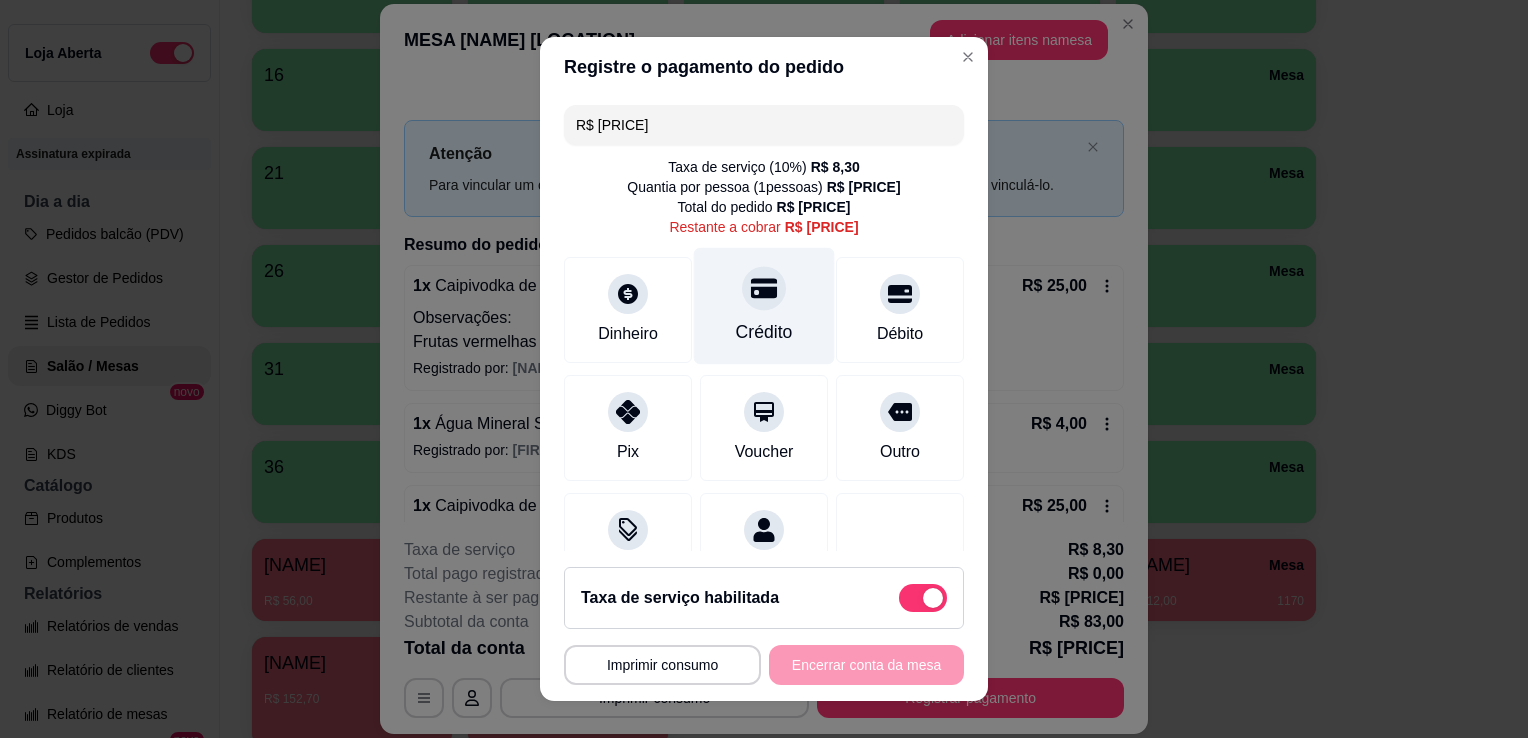 click on "Crédito" at bounding box center [764, 332] 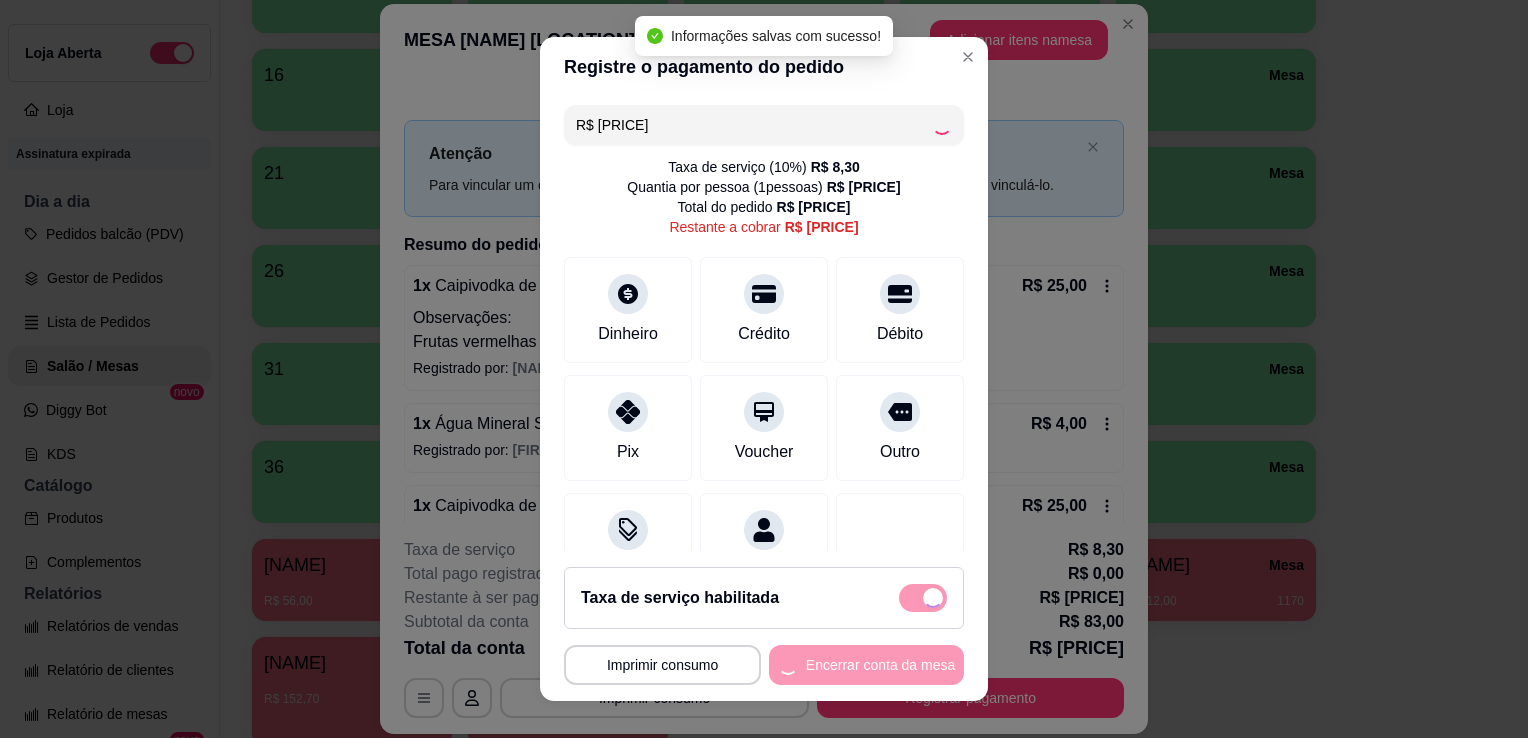 type on "R$ 0,00" 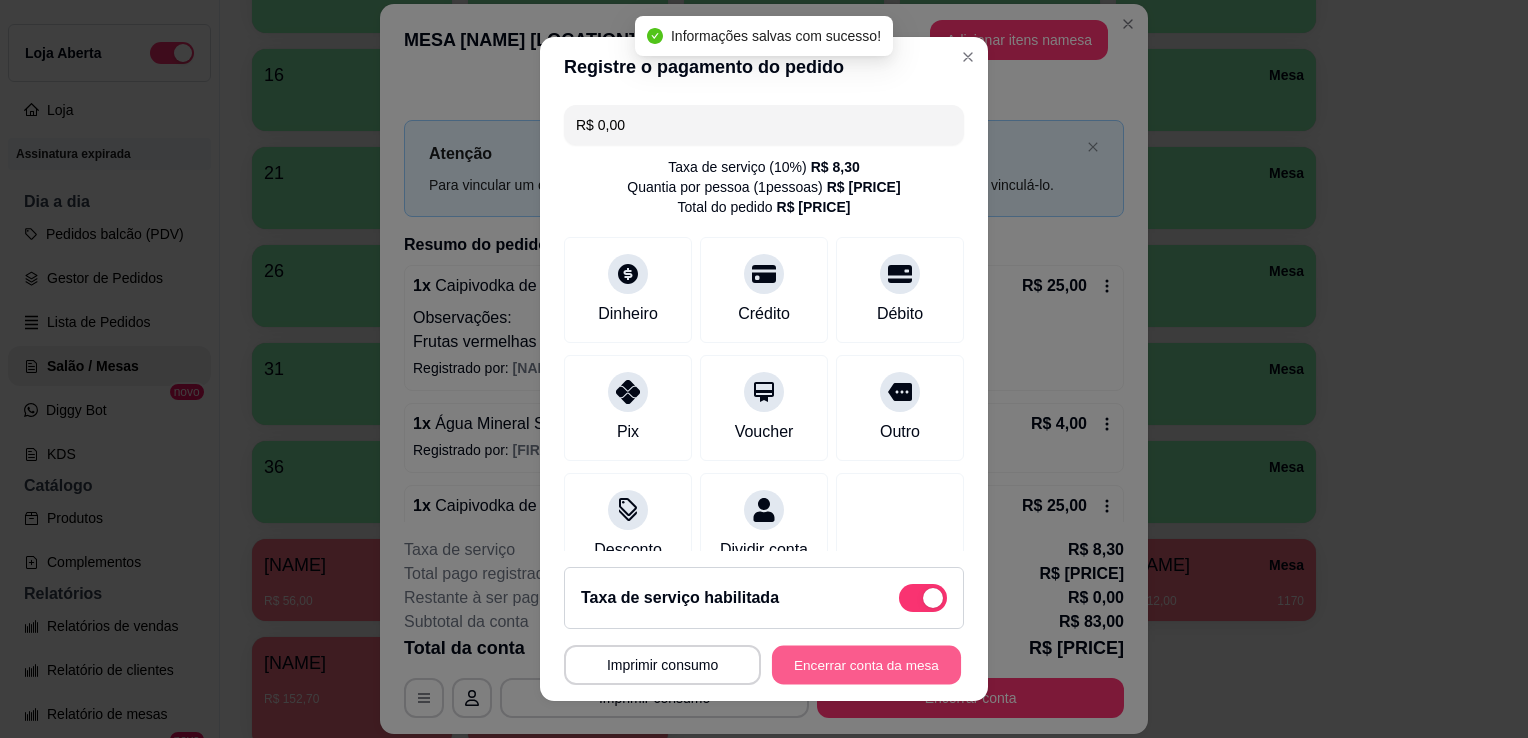 click on "Encerrar conta da mesa" at bounding box center [866, 665] 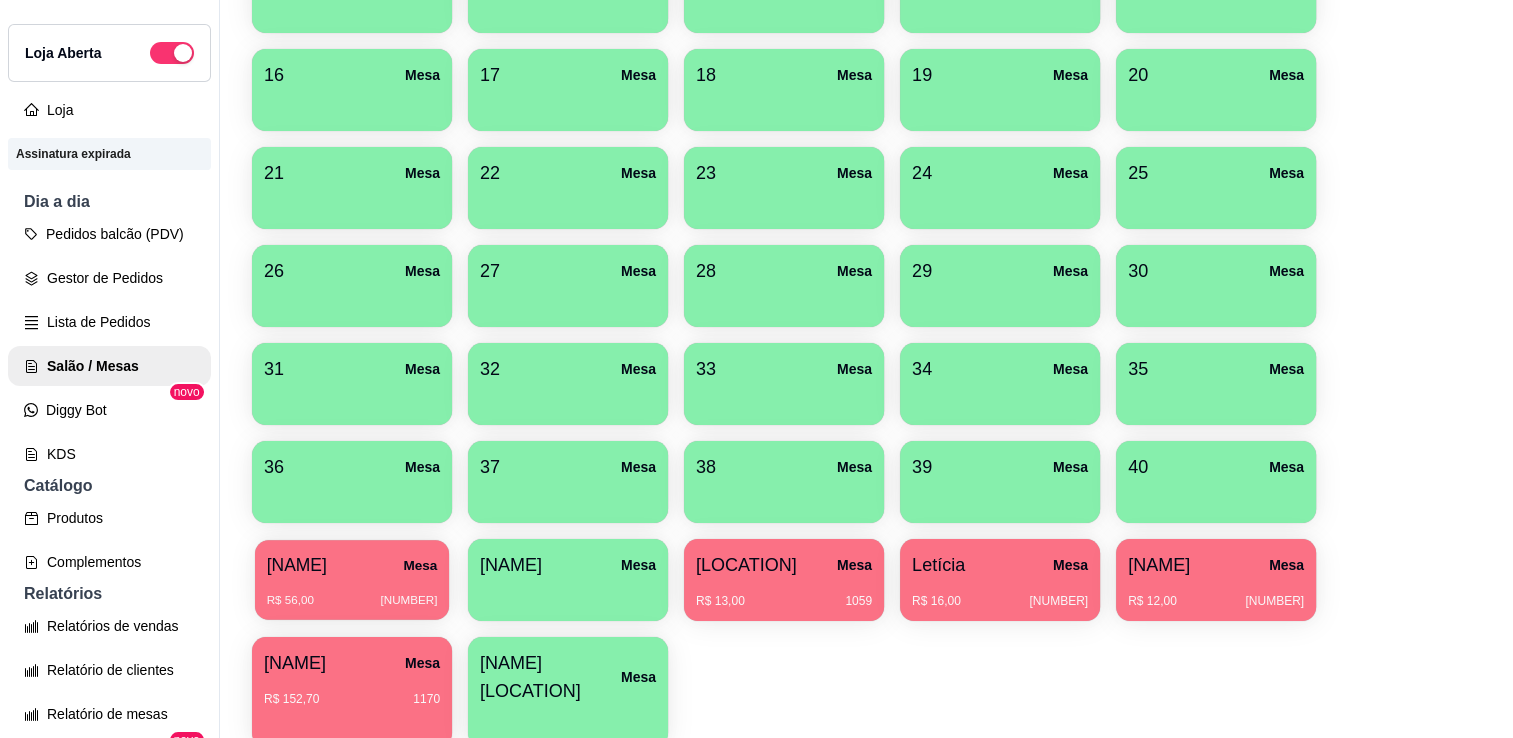 click on "[NAME] Mesa" at bounding box center [352, 565] 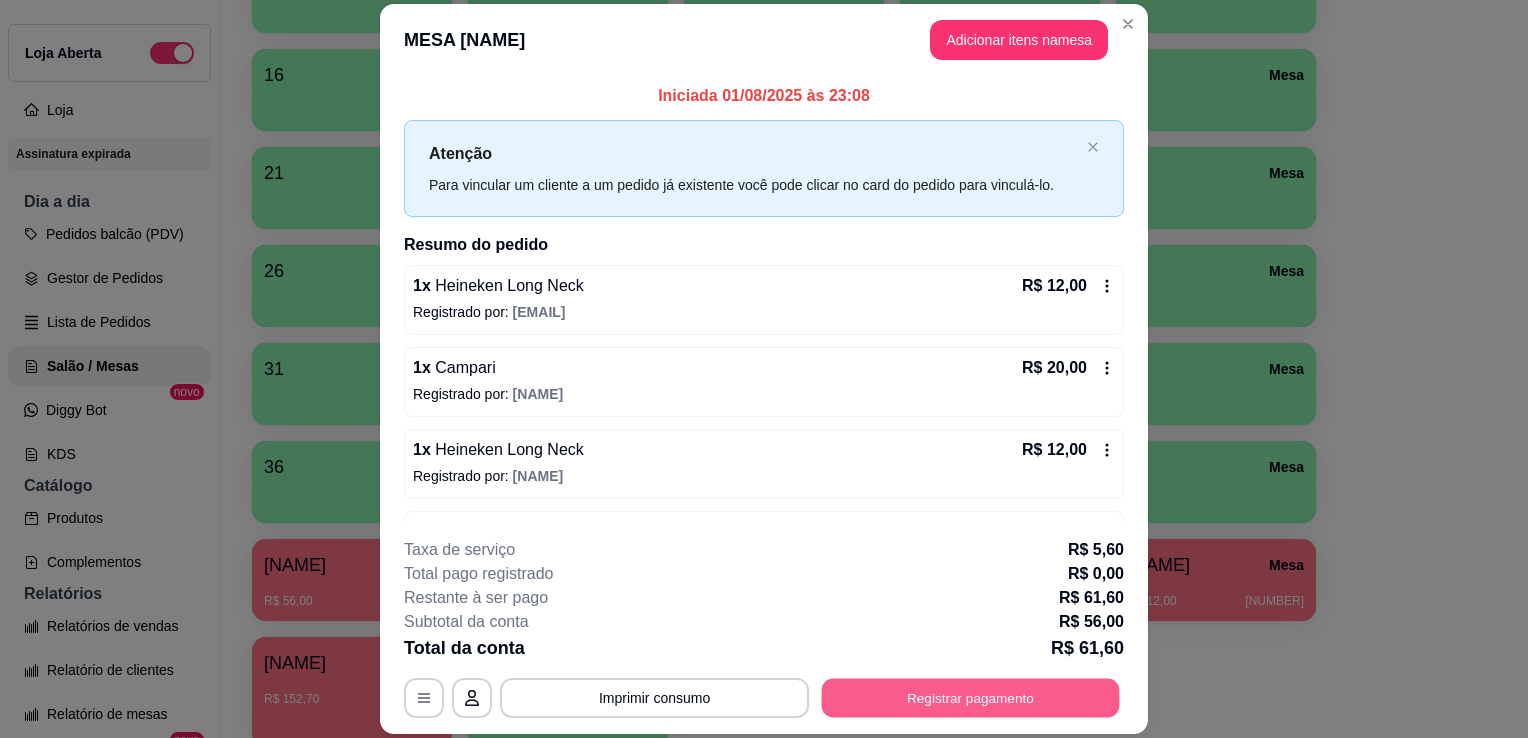 click on "Registrar pagamento" at bounding box center [971, 698] 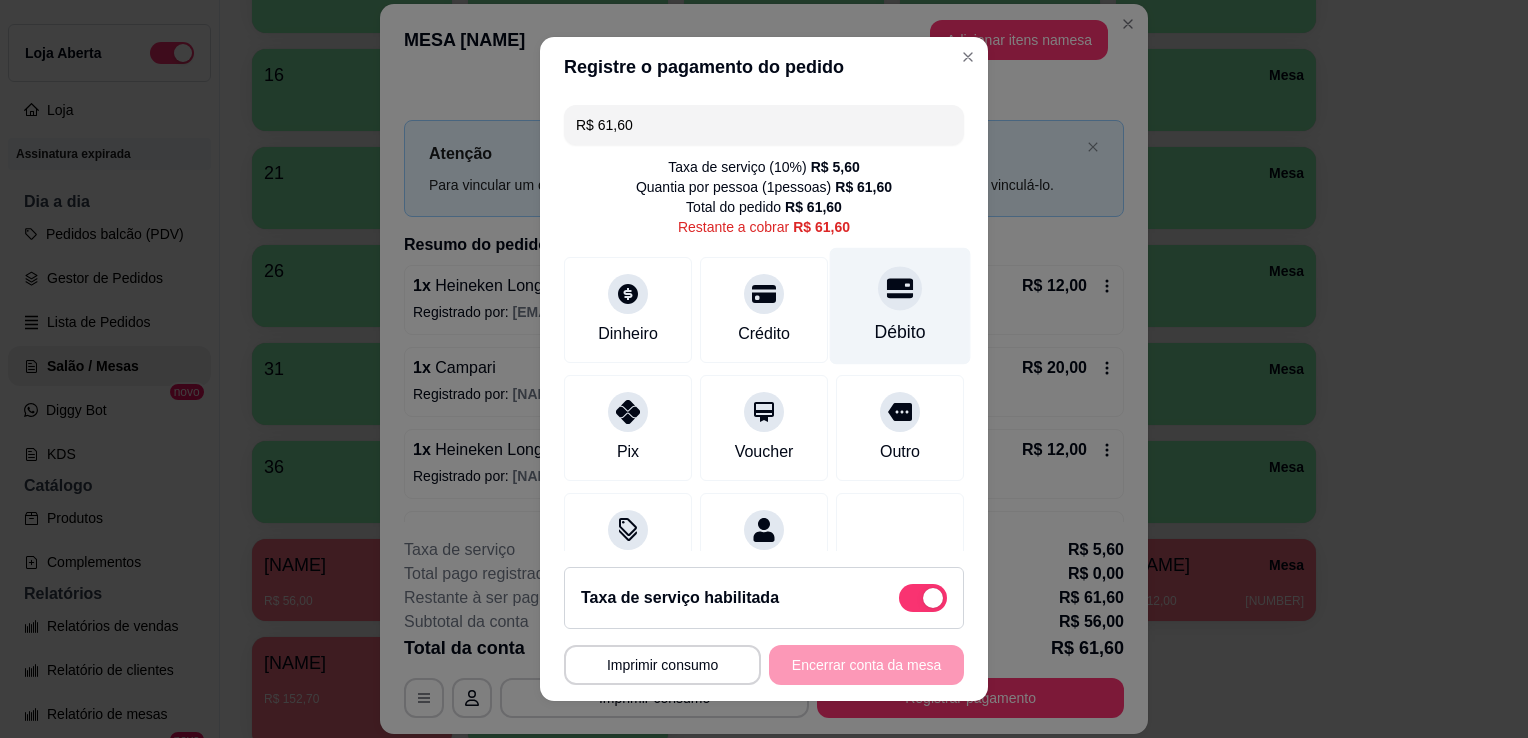 click on "Débito" at bounding box center (900, 332) 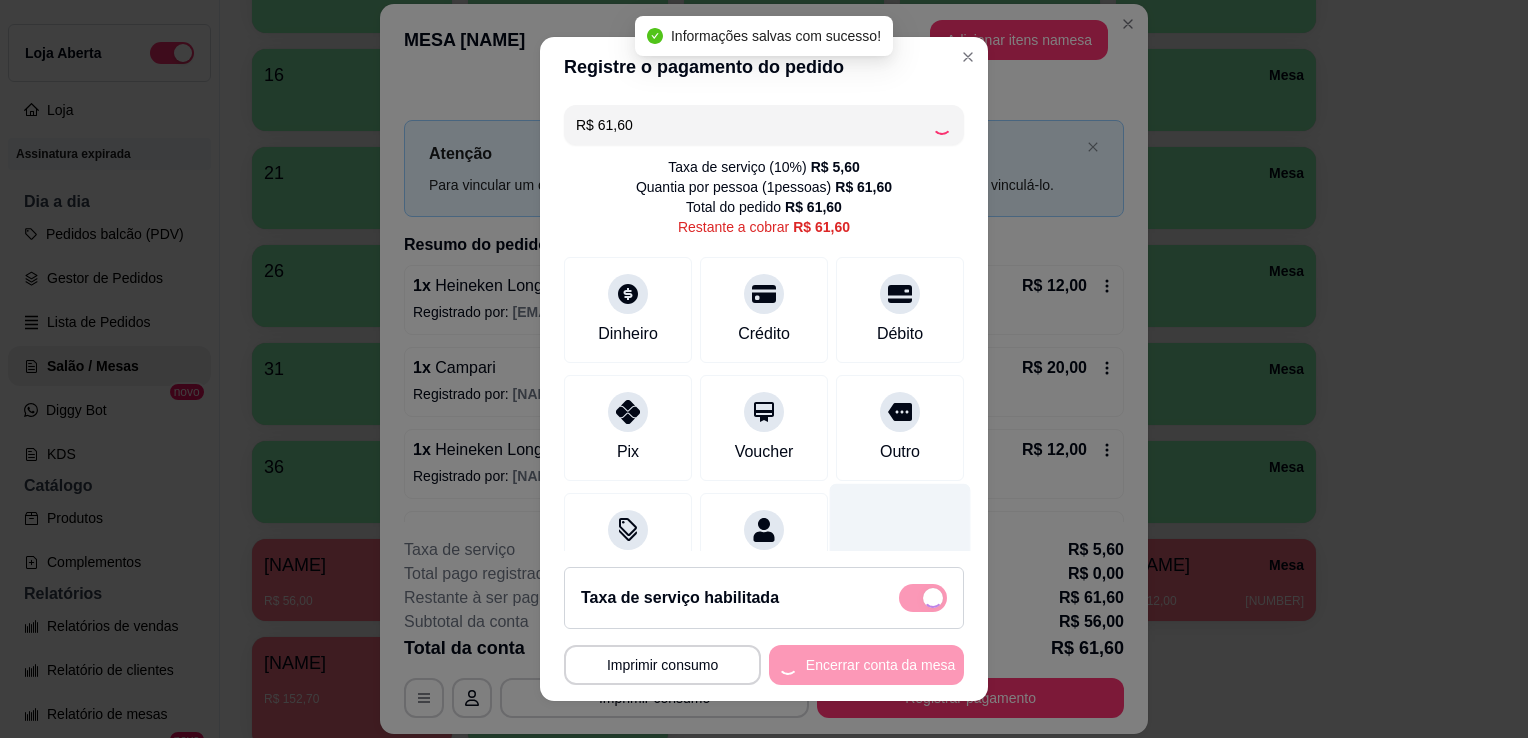 type on "R$ 0,00" 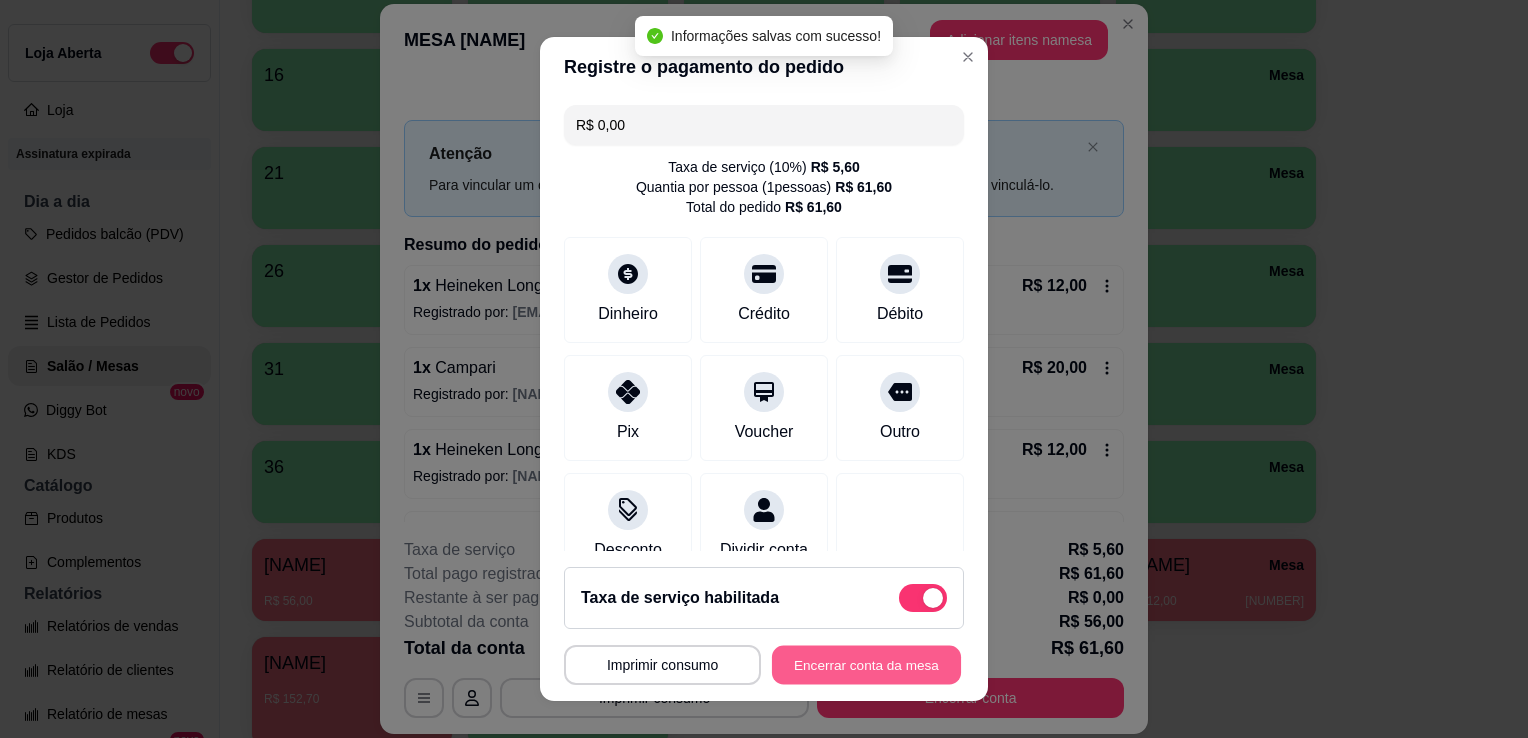 click on "Encerrar conta da mesa" at bounding box center (866, 665) 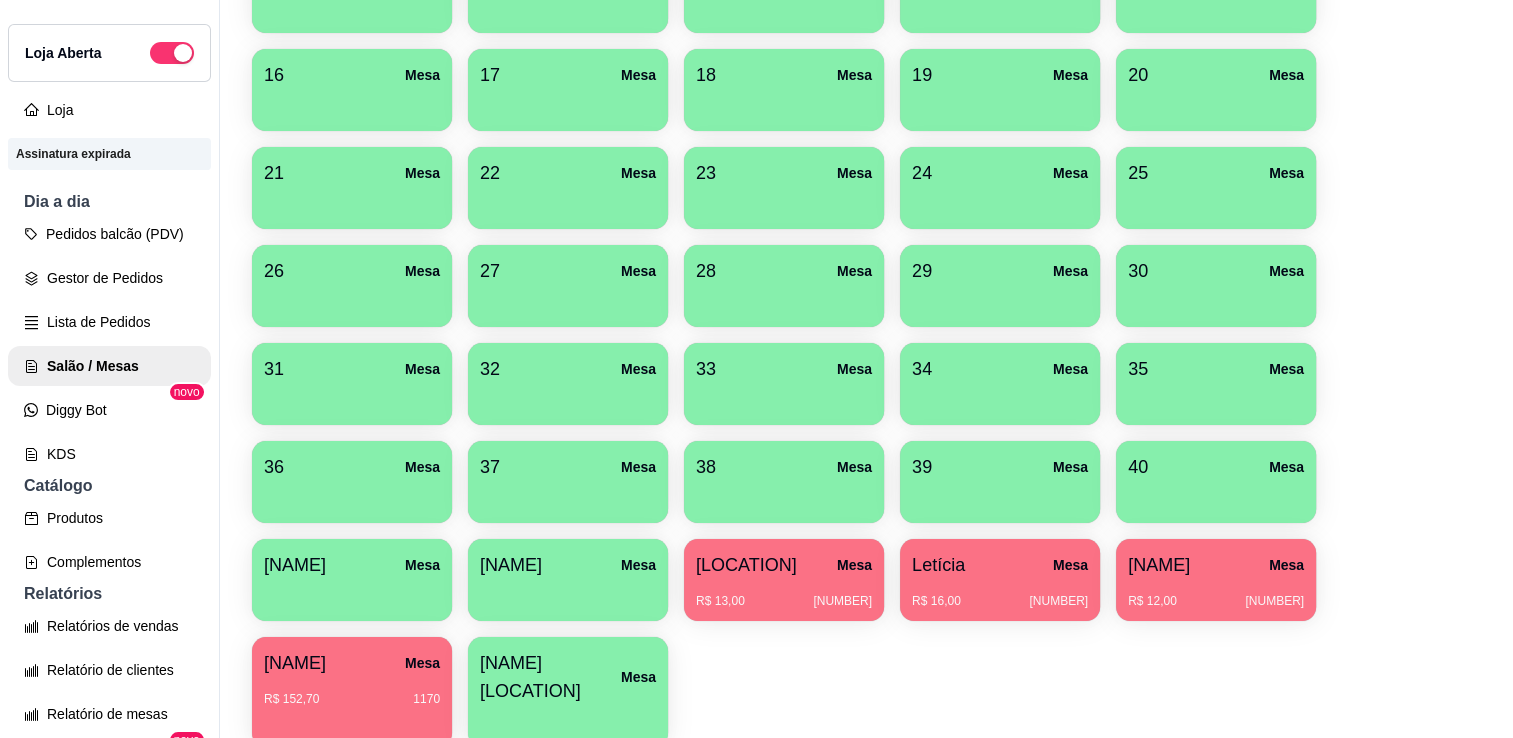 click on "[NAME] Mesa" at bounding box center [352, 663] 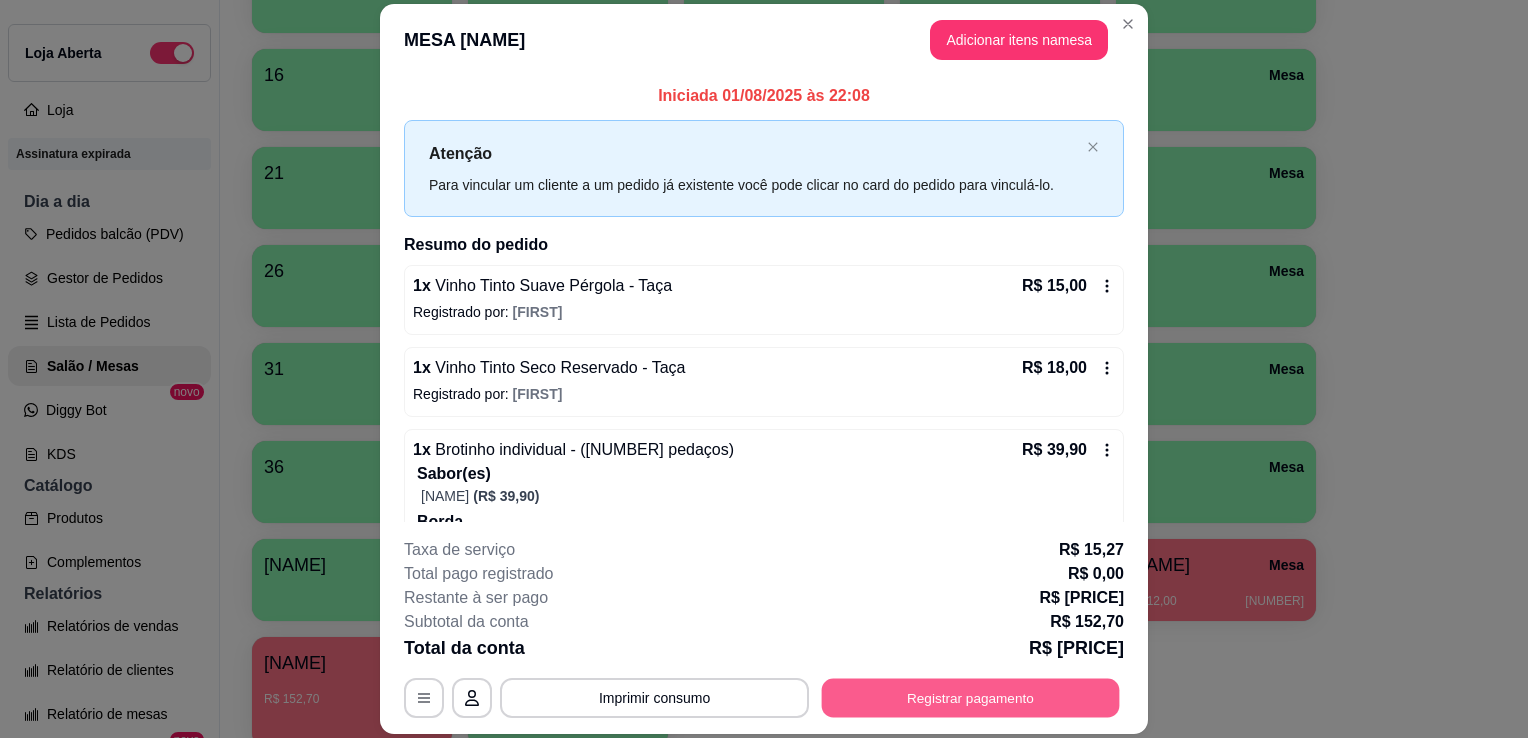 click on "Registrar pagamento" at bounding box center [971, 698] 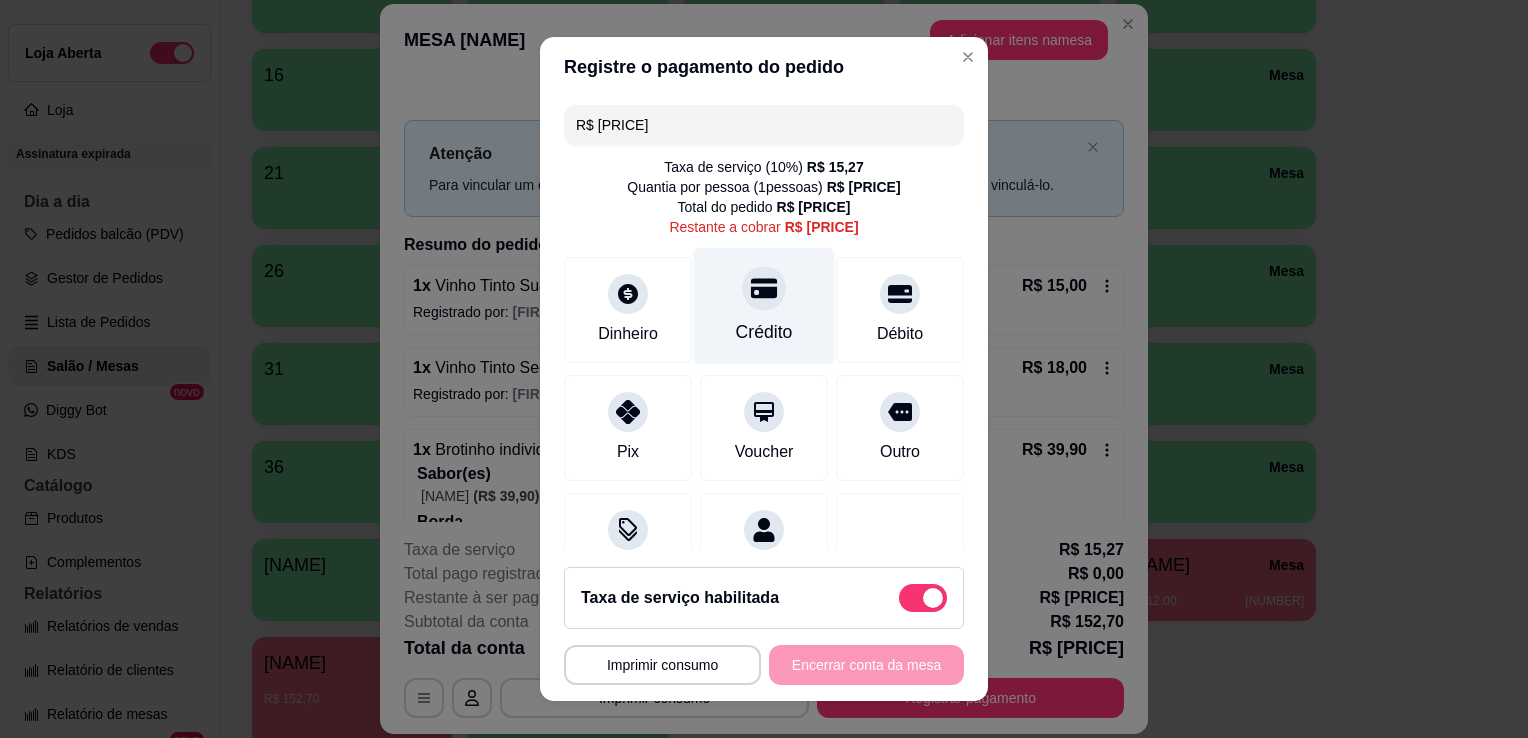 click on "Crédito" at bounding box center (764, 332) 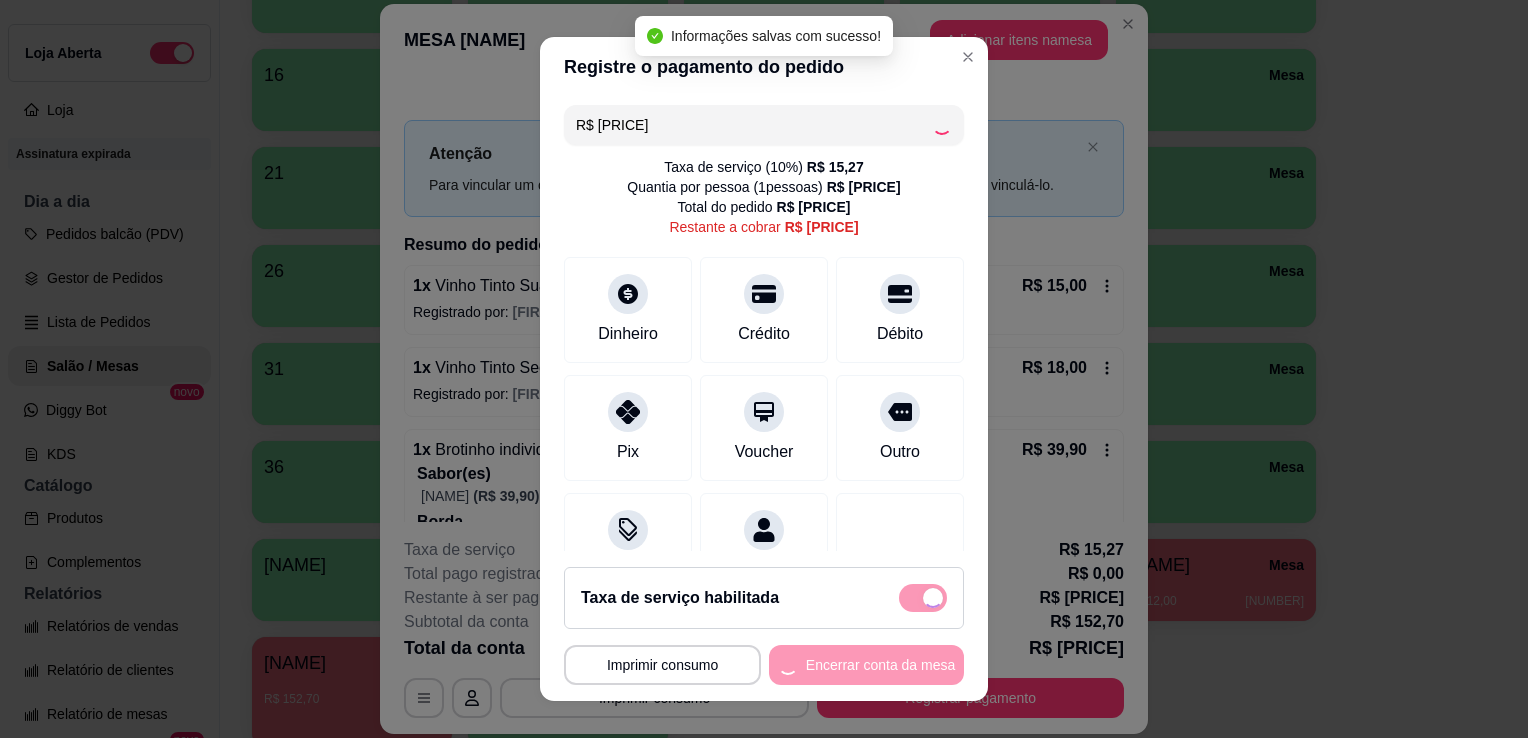 type on "R$ 0,00" 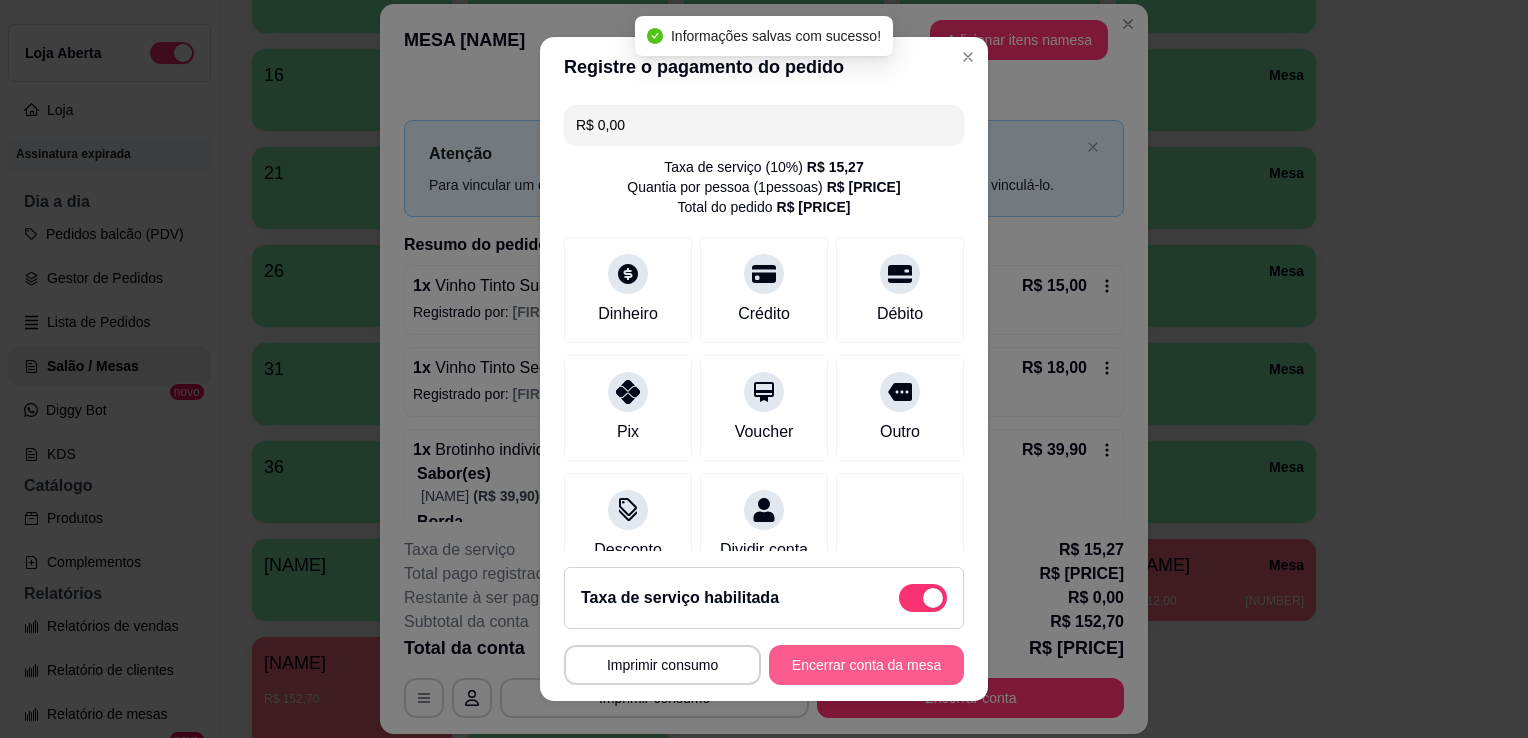 click on "Encerrar conta da mesa" at bounding box center [866, 665] 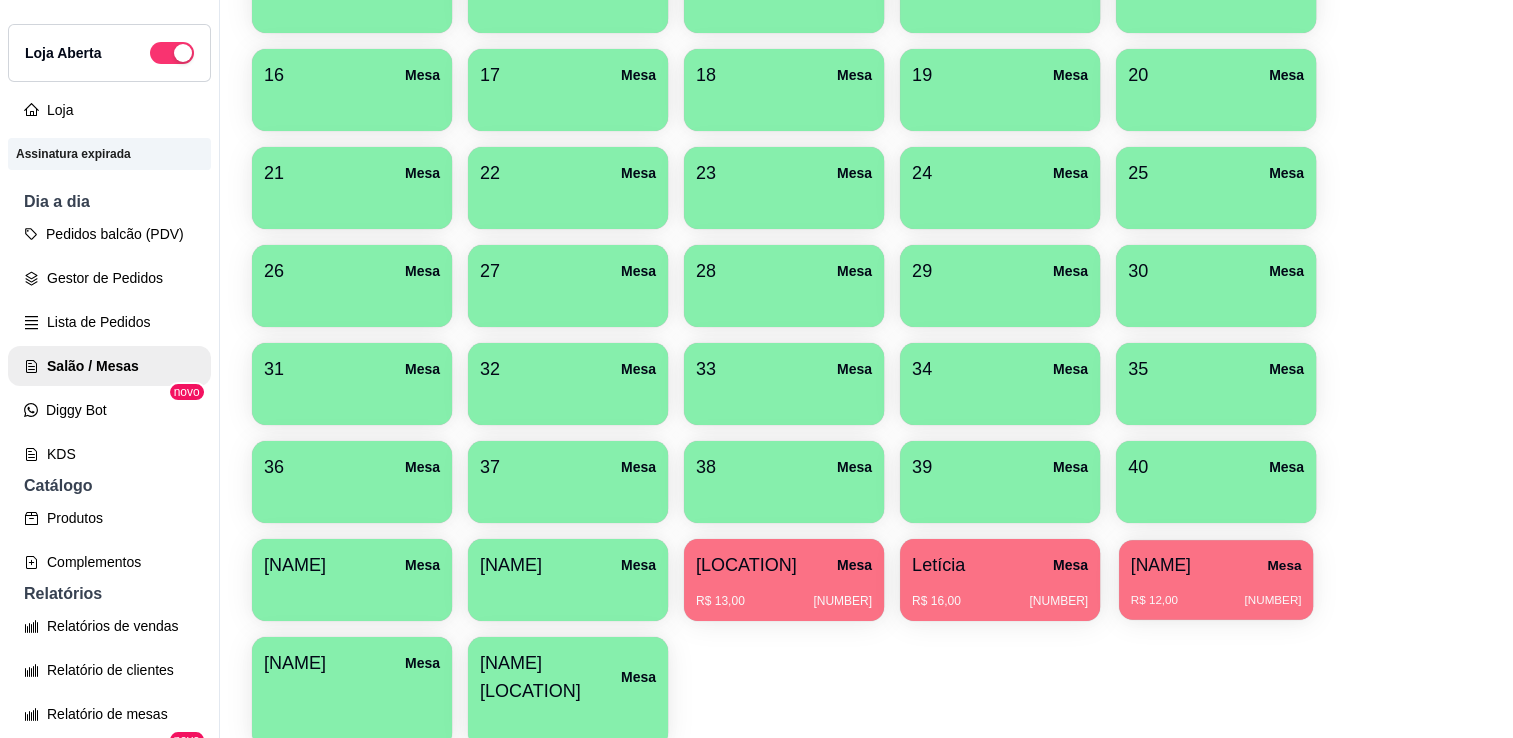 click on "R$ [PRICE] [NUMBER]" at bounding box center (1216, 593) 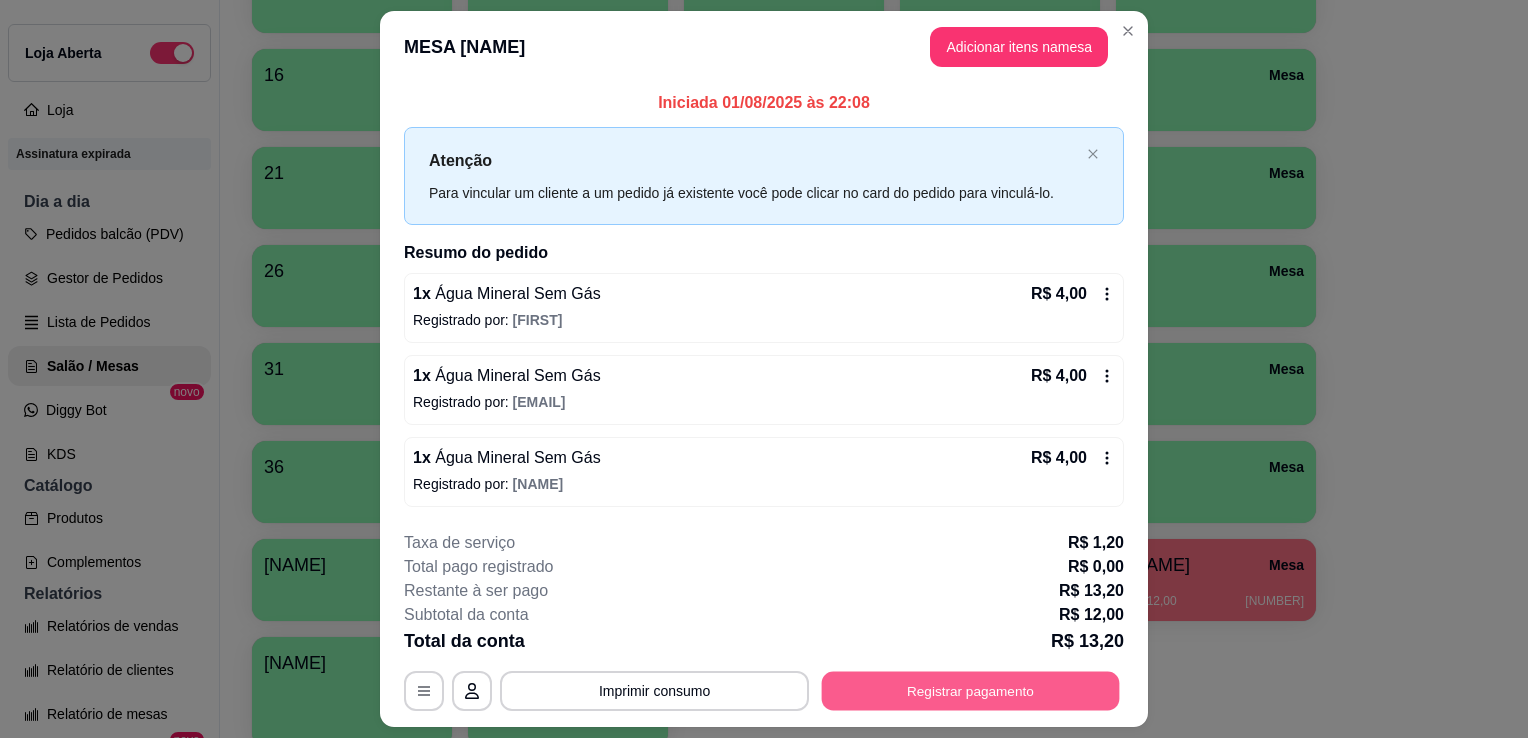 click on "Registrar pagamento" at bounding box center [971, 690] 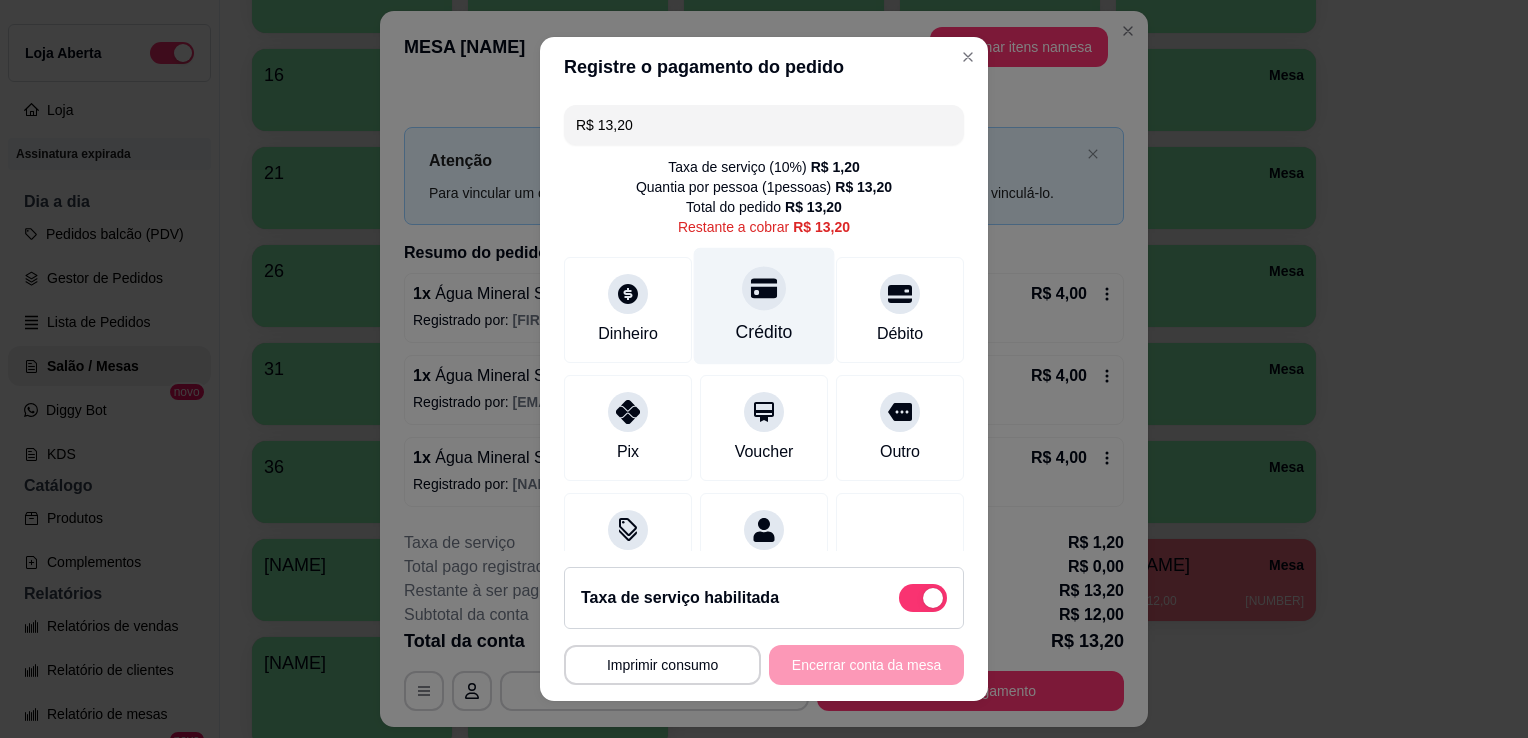 click on "Crédito" at bounding box center (764, 332) 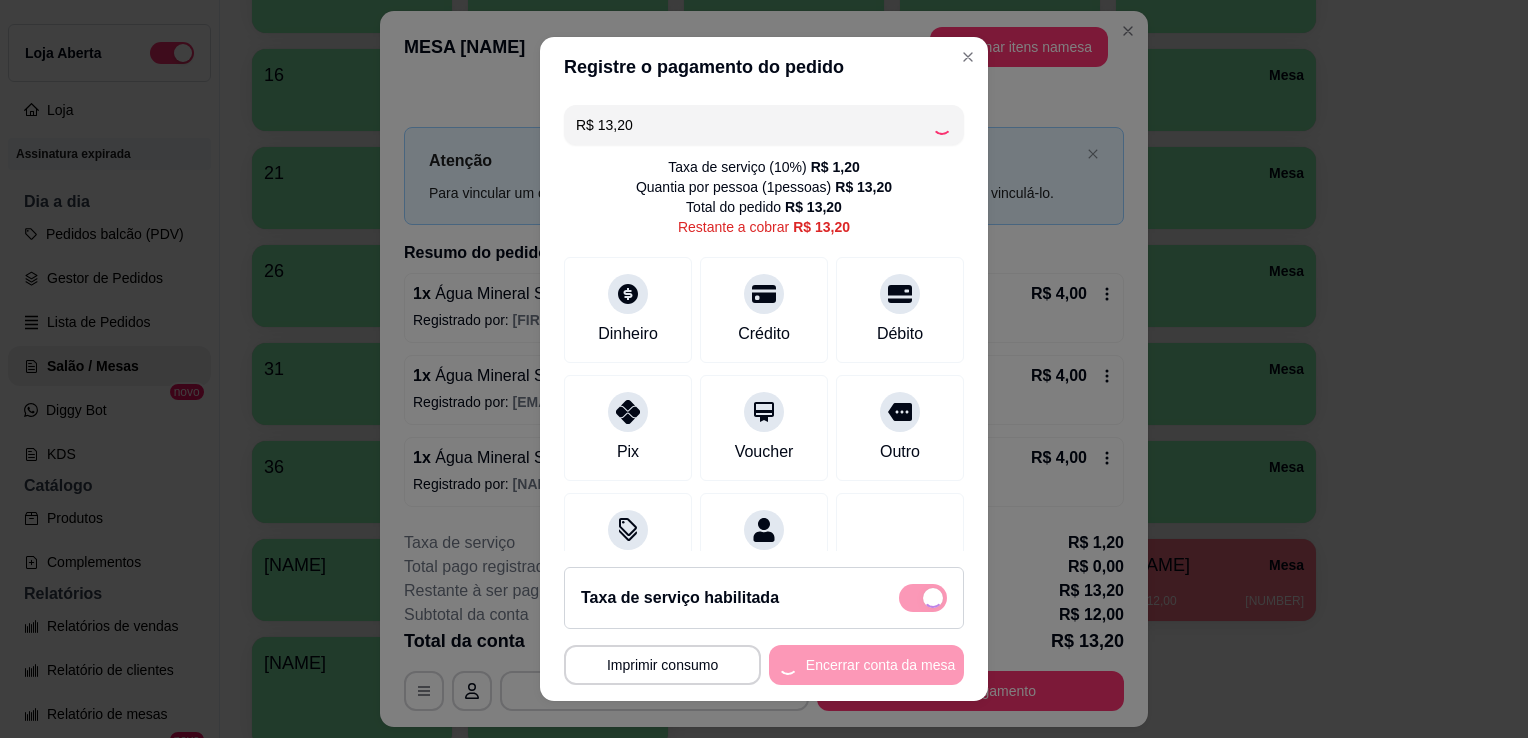 type on "R$ 0,00" 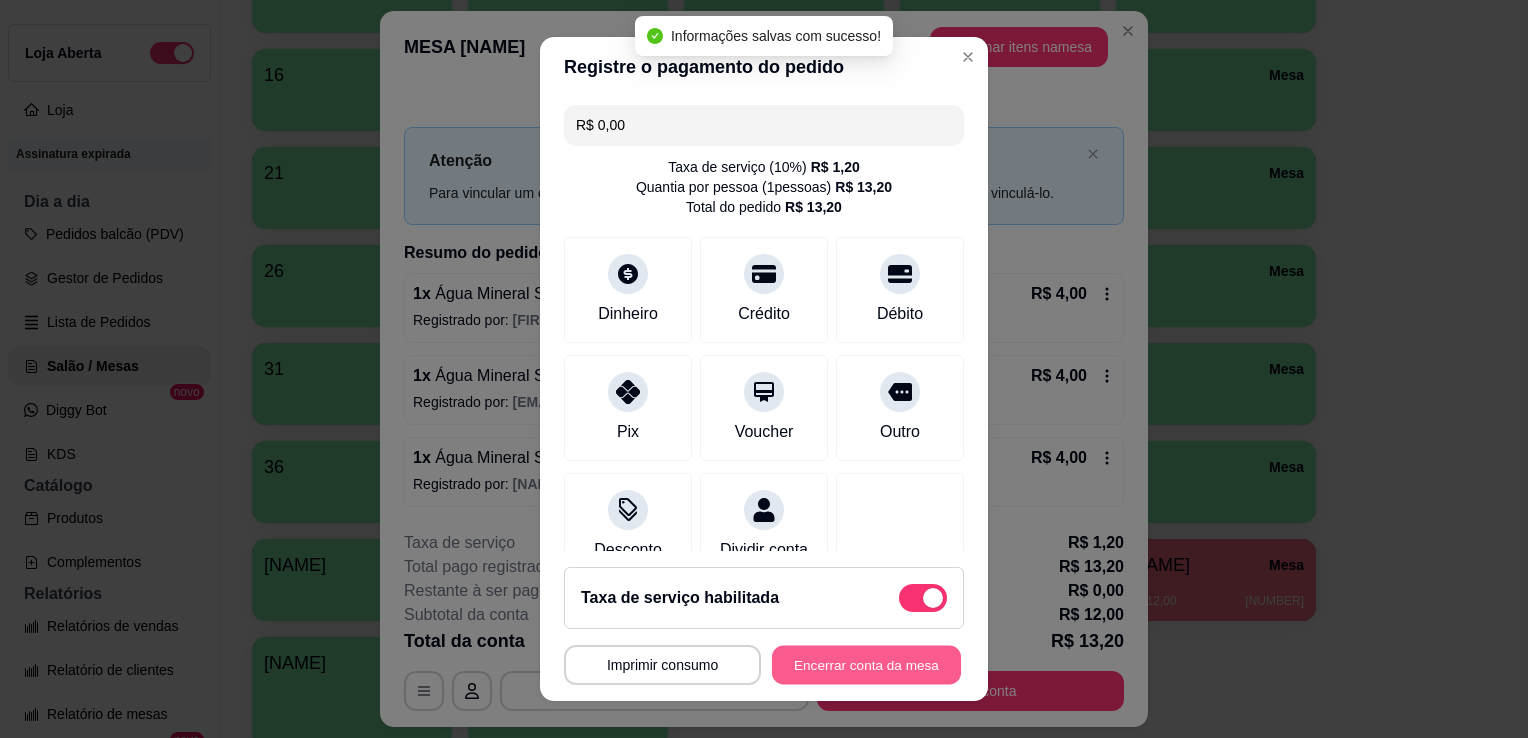 click on "Encerrar conta da mesa" at bounding box center (866, 665) 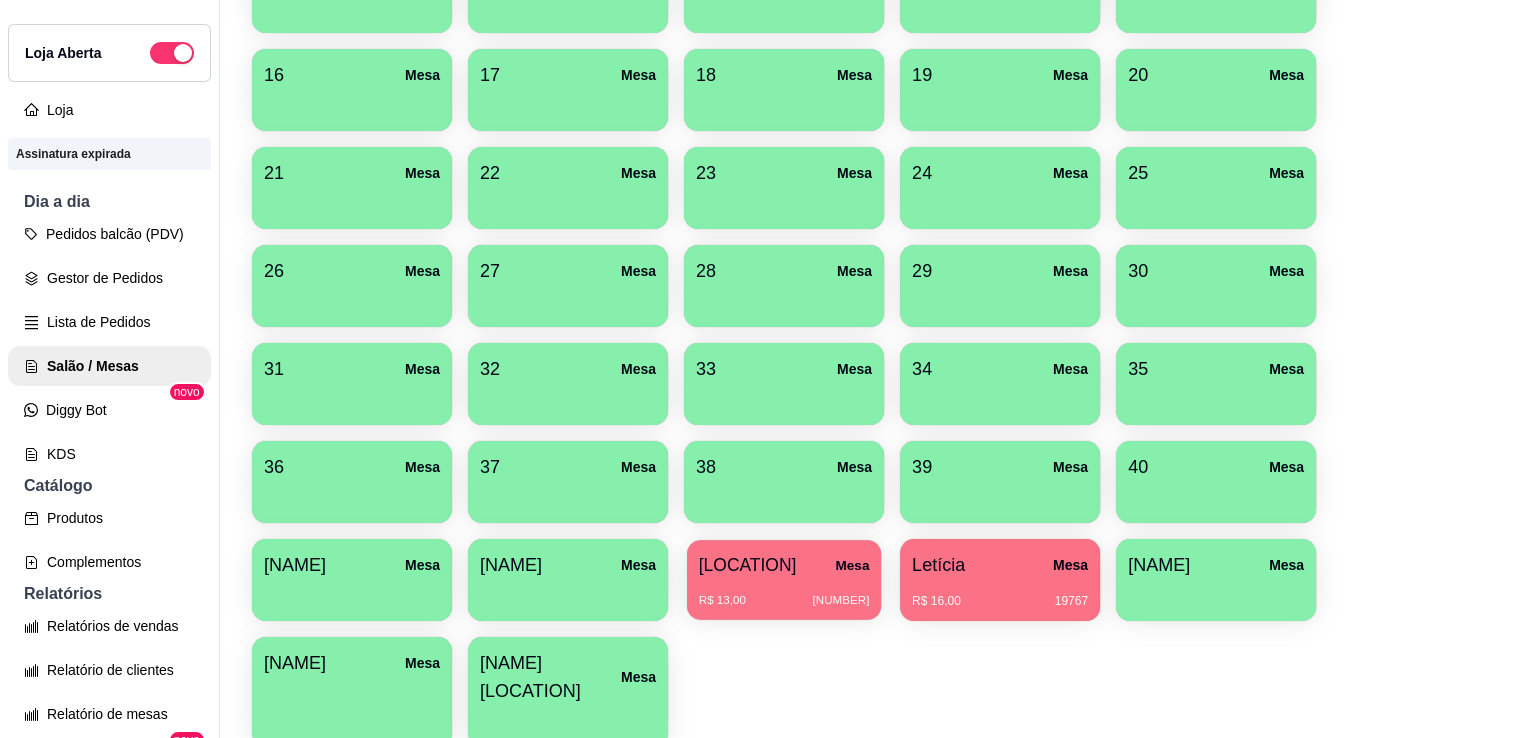 click on "[NAME] Mesa" at bounding box center [784, 565] 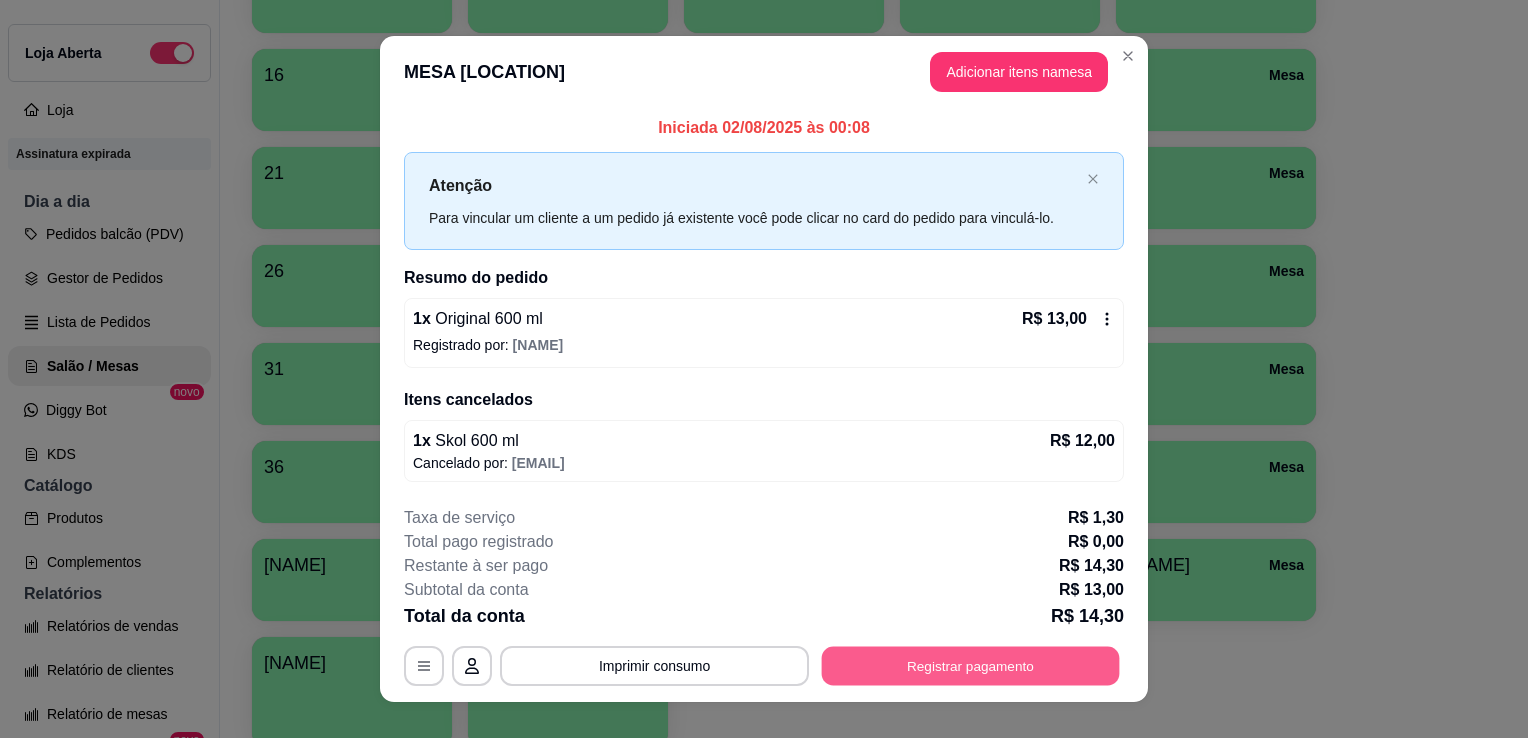 click on "Registrar pagamento" at bounding box center (971, 665) 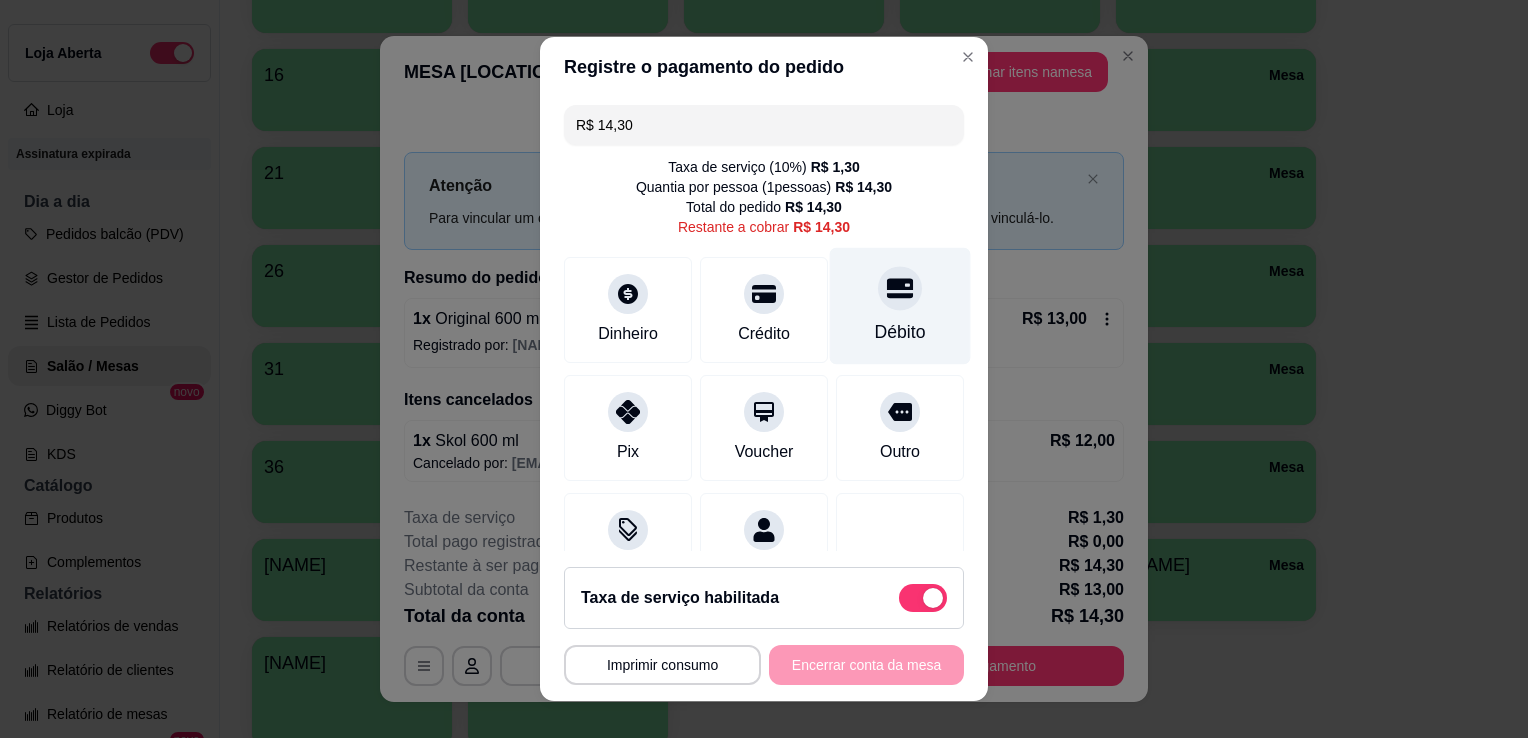 click on "Débito" at bounding box center (900, 306) 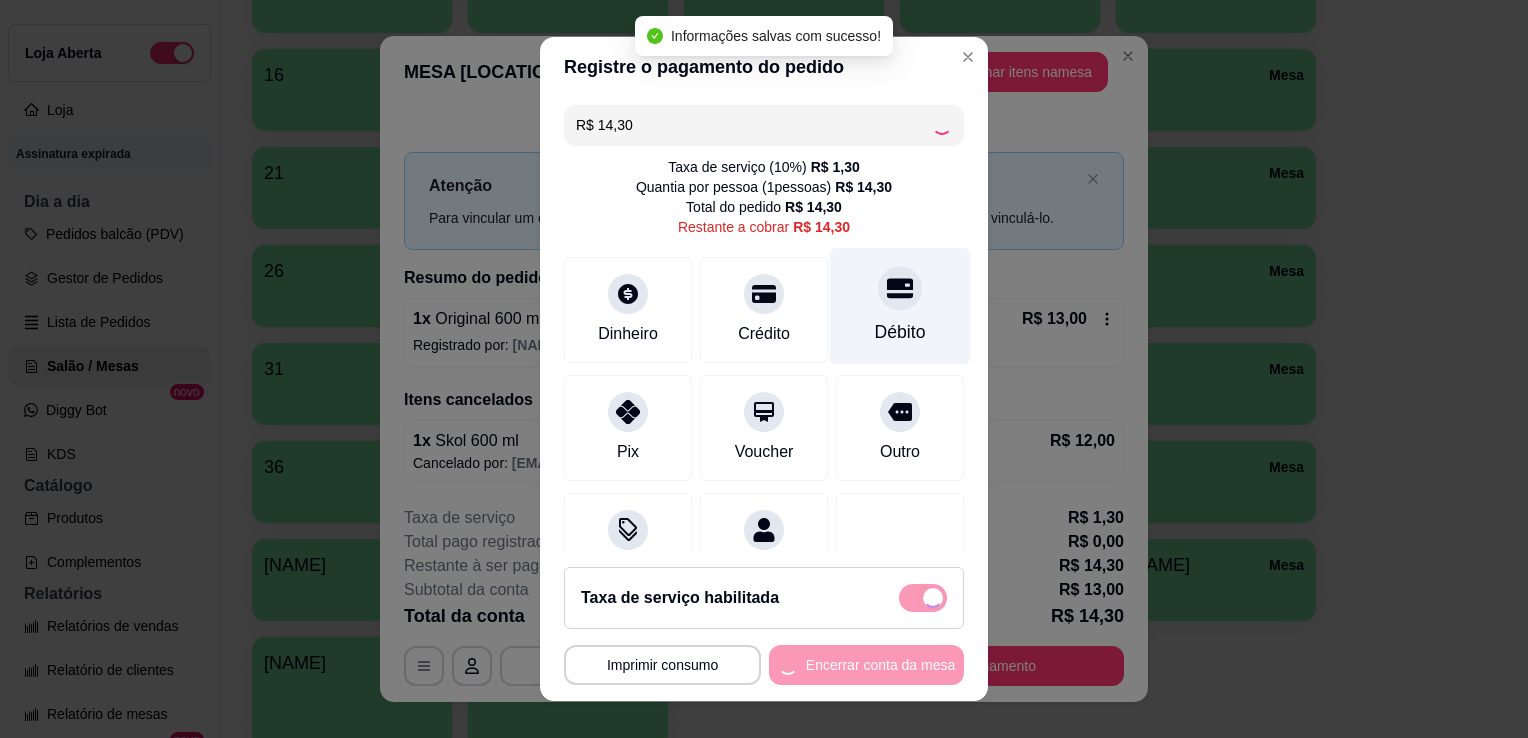 type on "R$ 0,00" 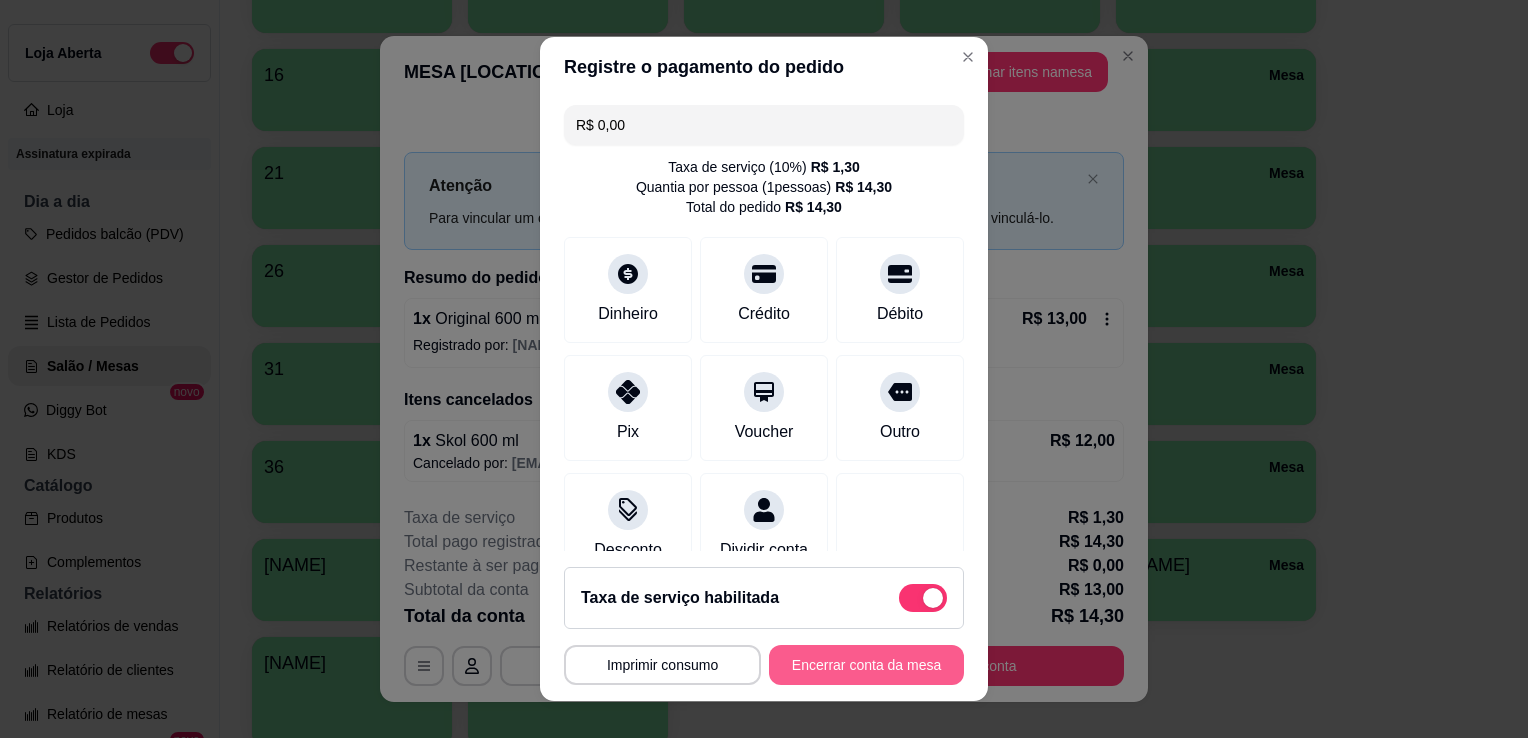 click on "Encerrar conta da mesa" at bounding box center (866, 665) 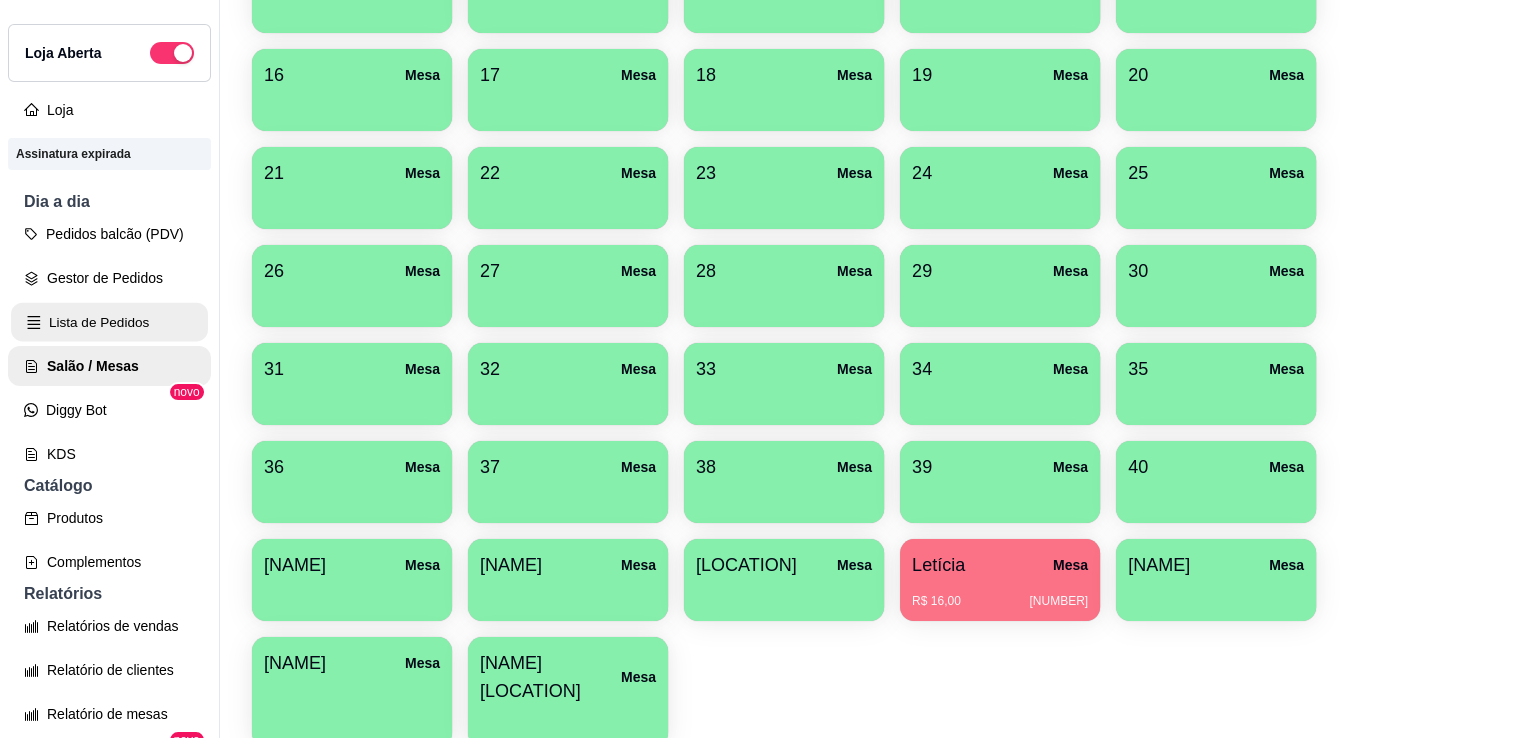 click on "Lista de Pedidos" at bounding box center [109, 322] 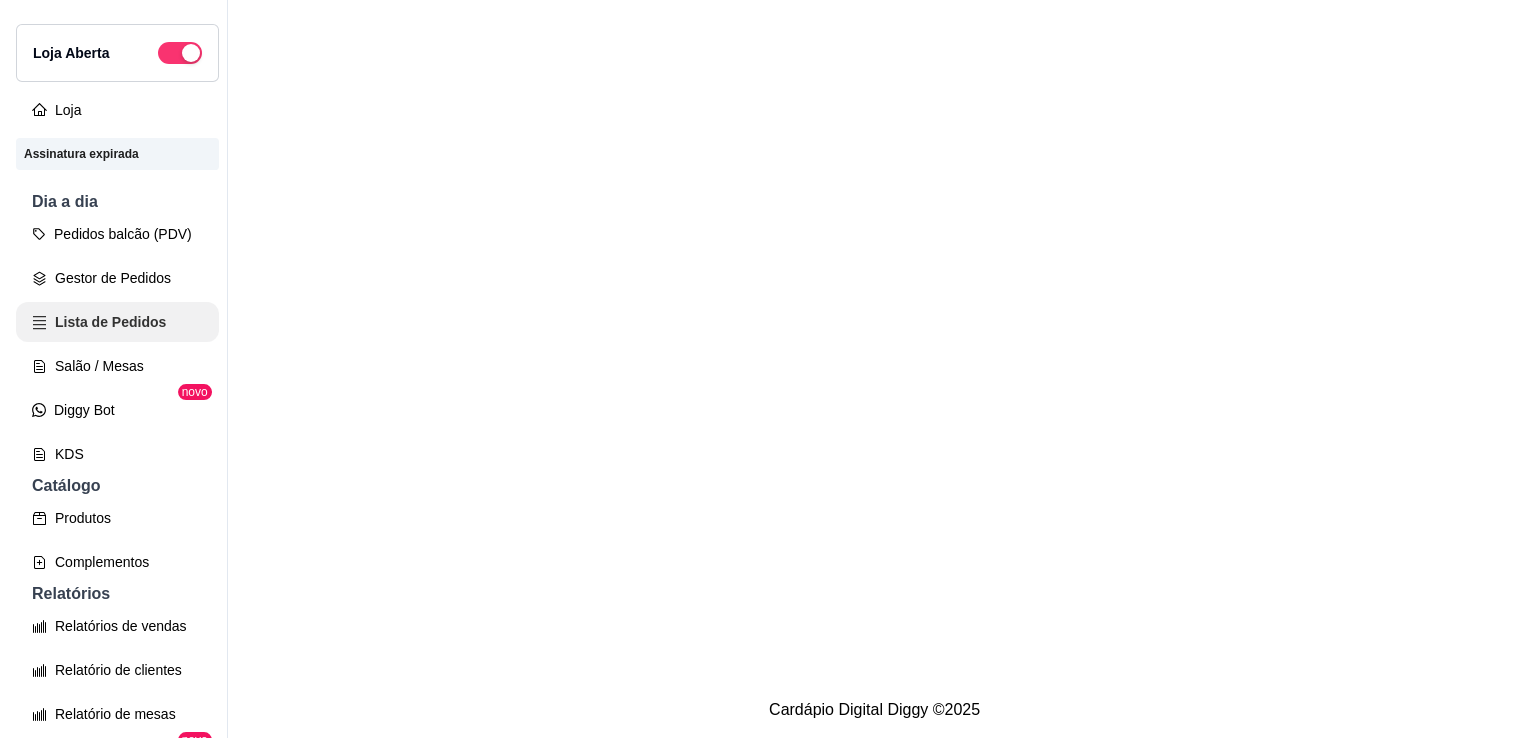scroll, scrollTop: 0, scrollLeft: 0, axis: both 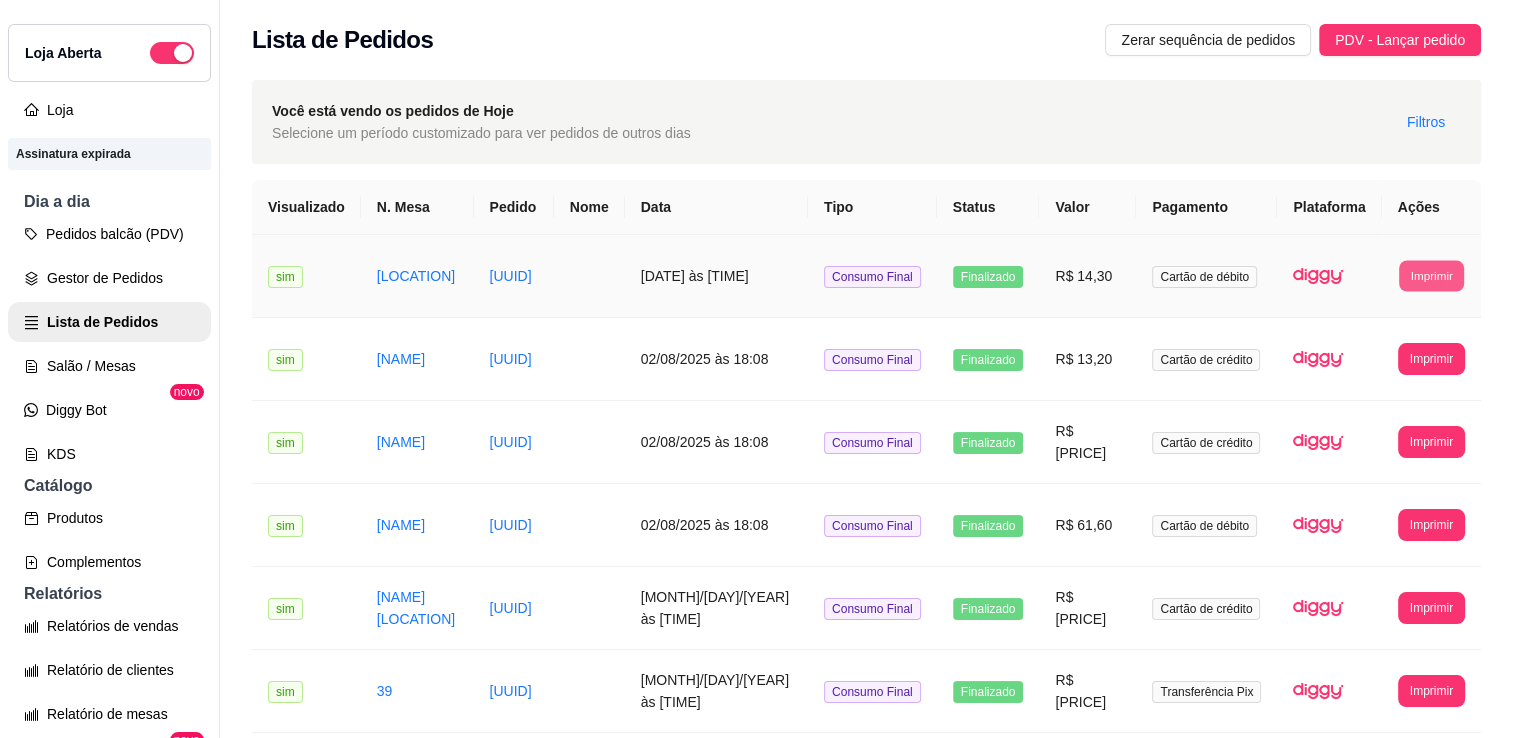 click on "Imprimir" at bounding box center (1431, 275) 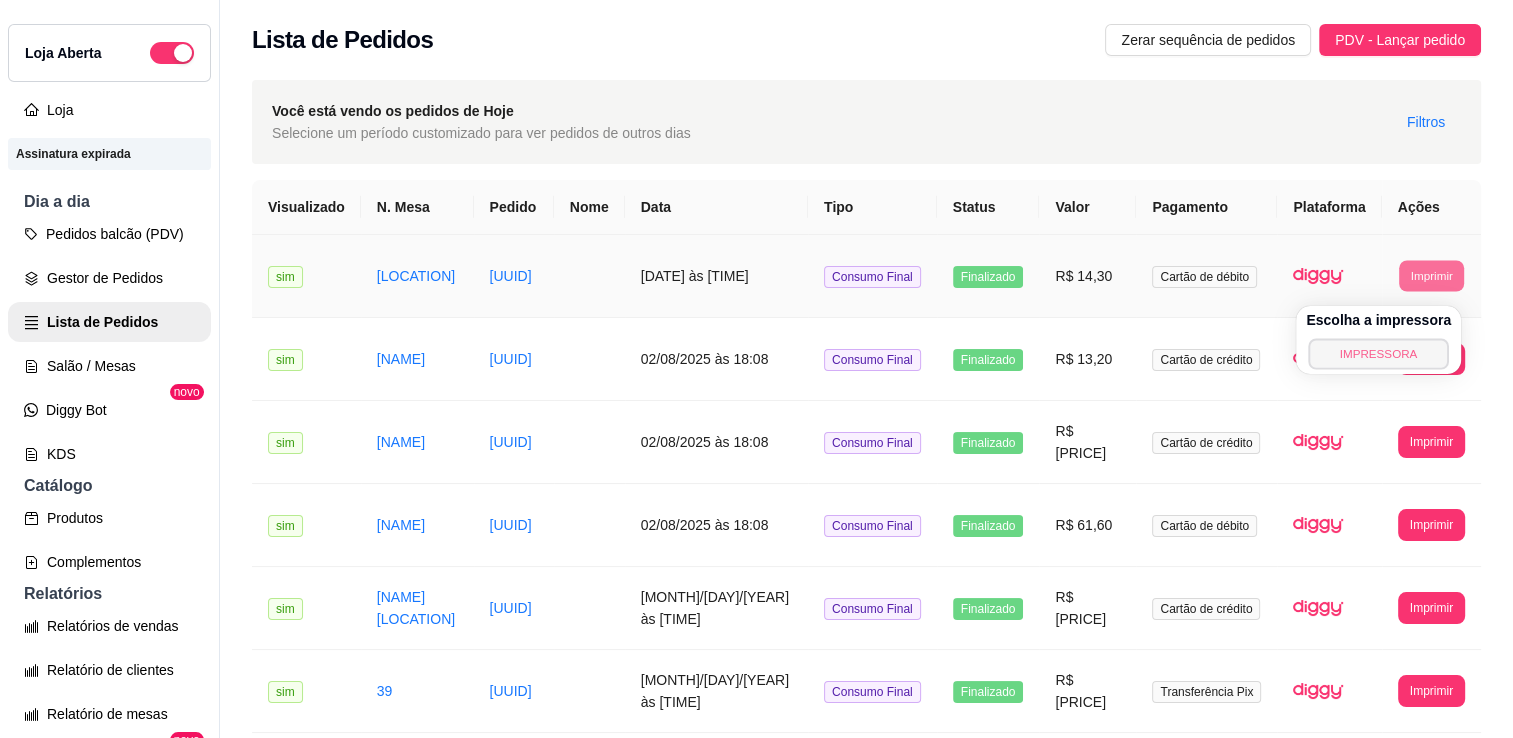 click on "IMPRESSORA" at bounding box center (1378, 353) 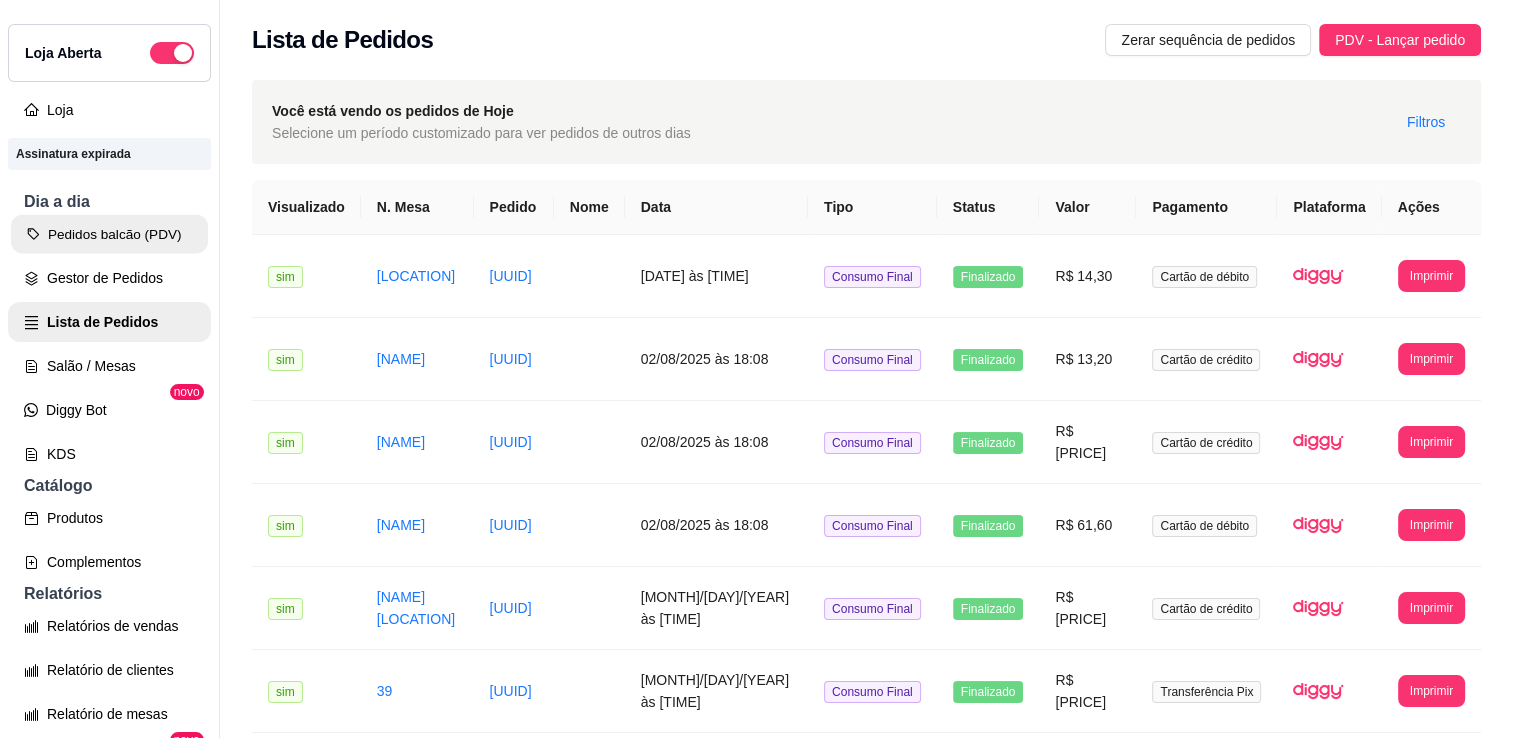 click on "Pedidos balcão (PDV)" at bounding box center (109, 234) 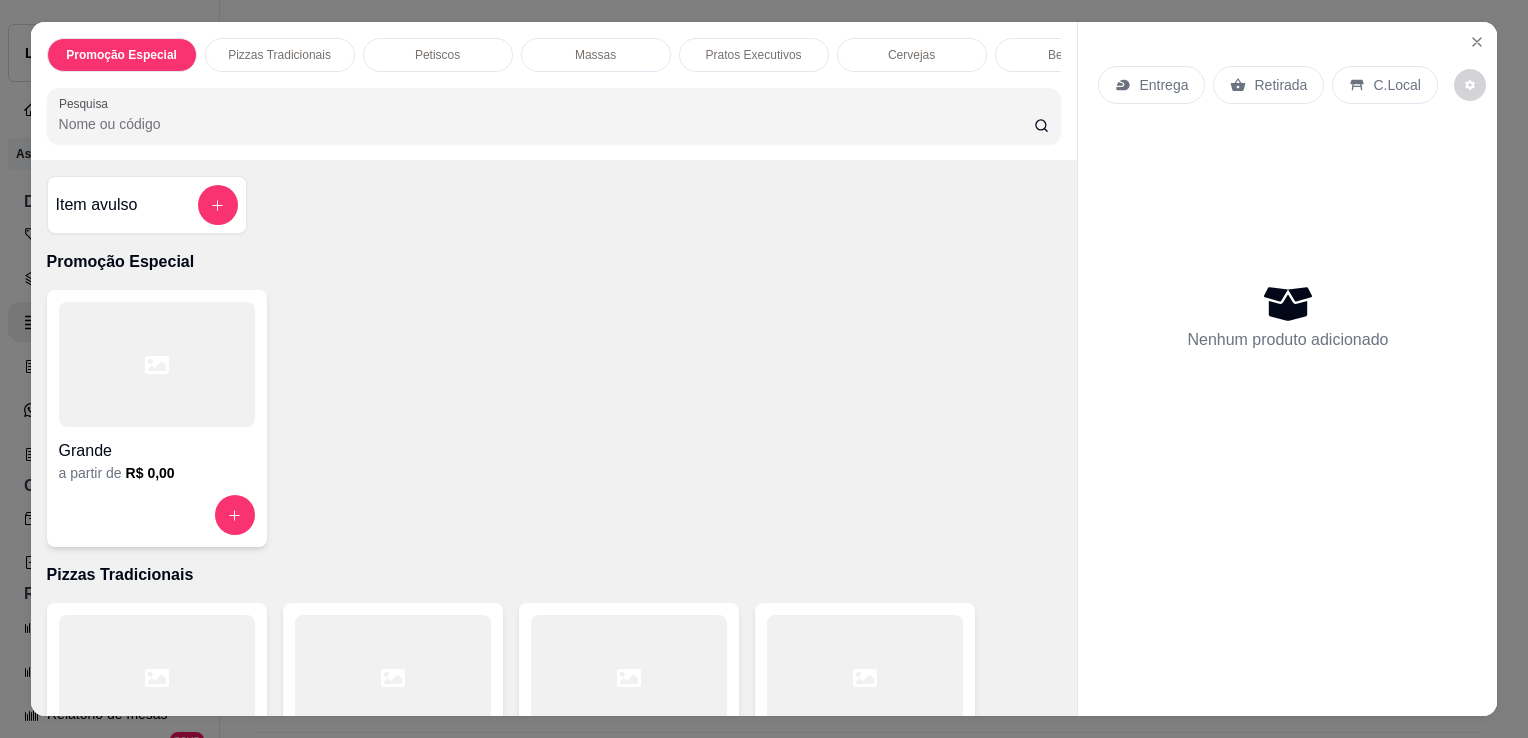 click on "Pesquisa" at bounding box center [546, 124] 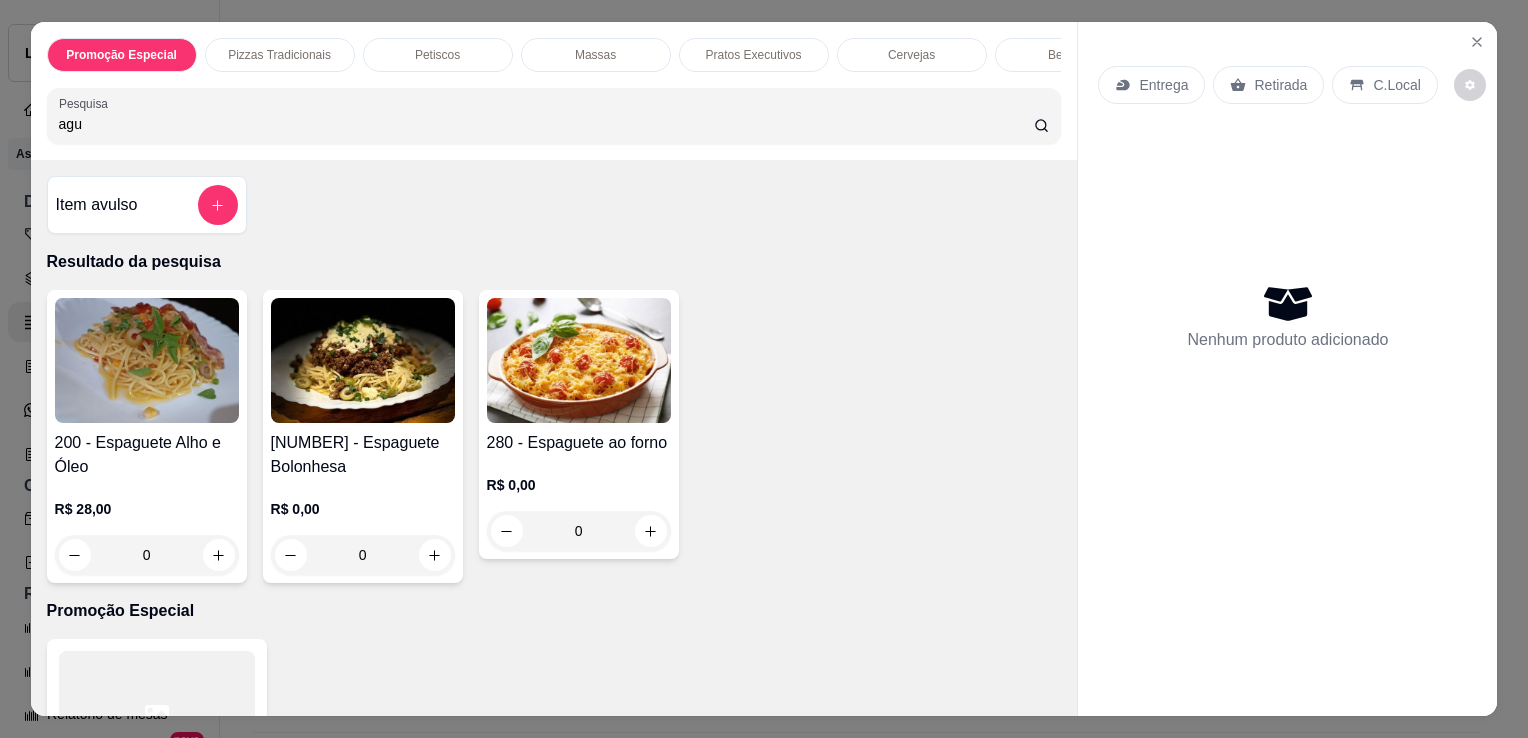 type on "agu" 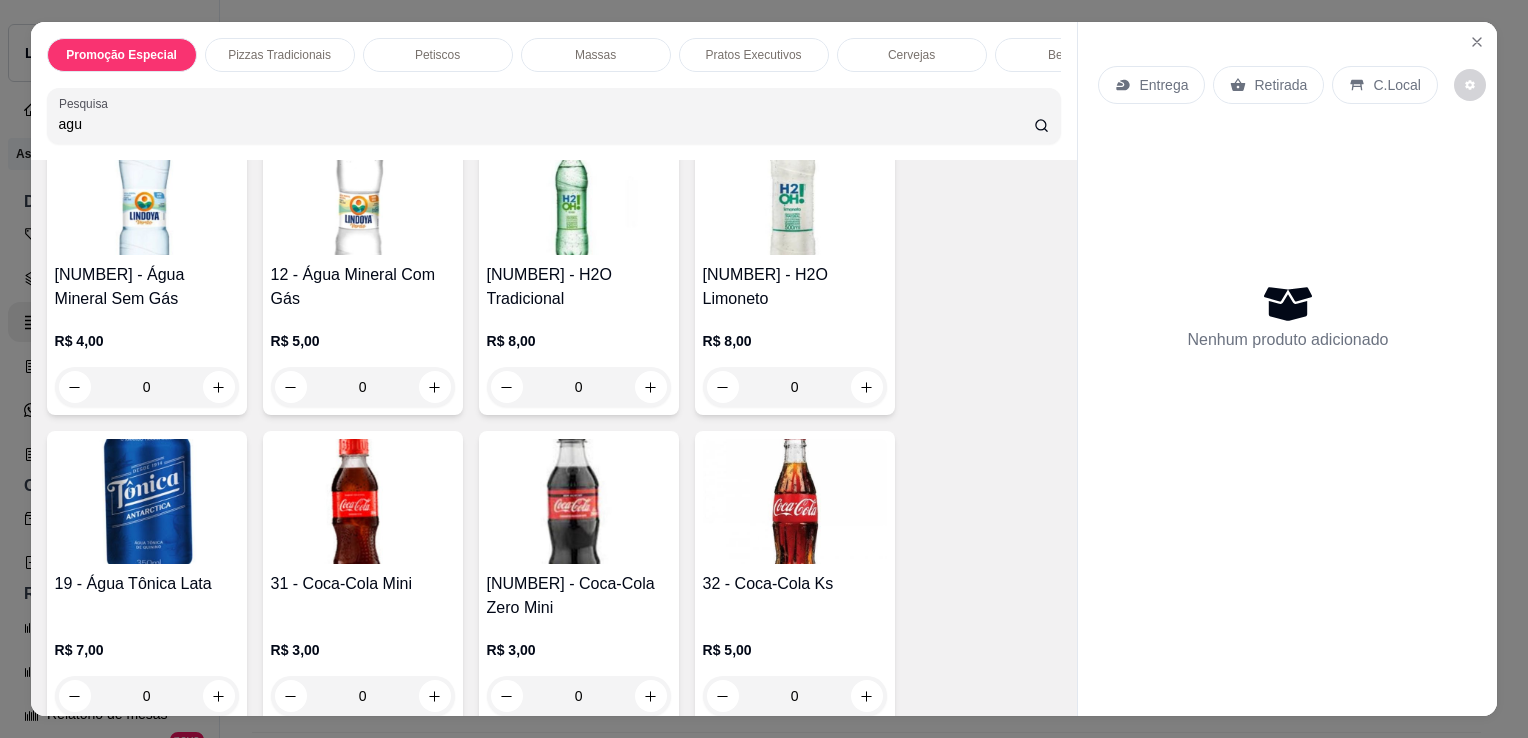 scroll, scrollTop: 5346, scrollLeft: 0, axis: vertical 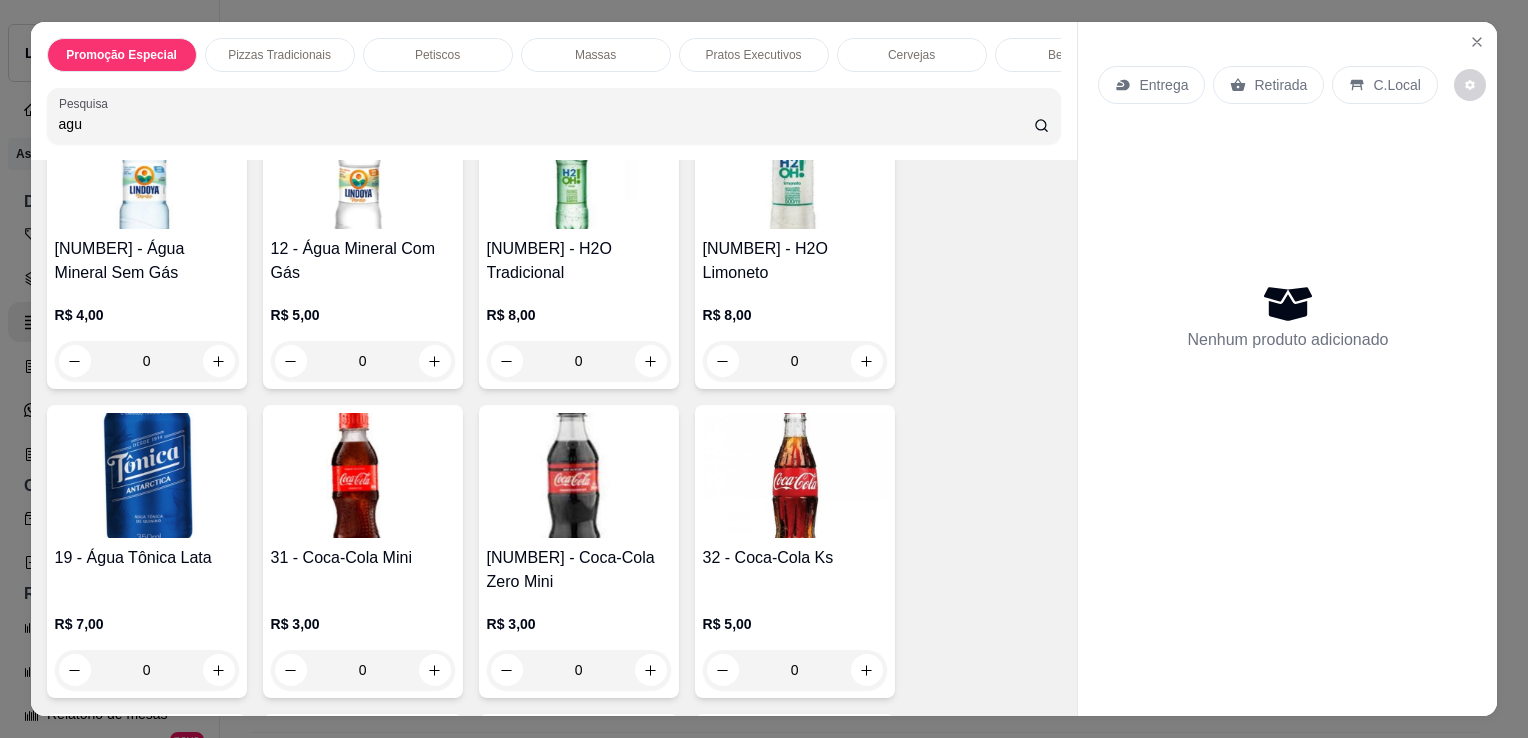 click on "R$ 4,00 0" at bounding box center (147, 333) 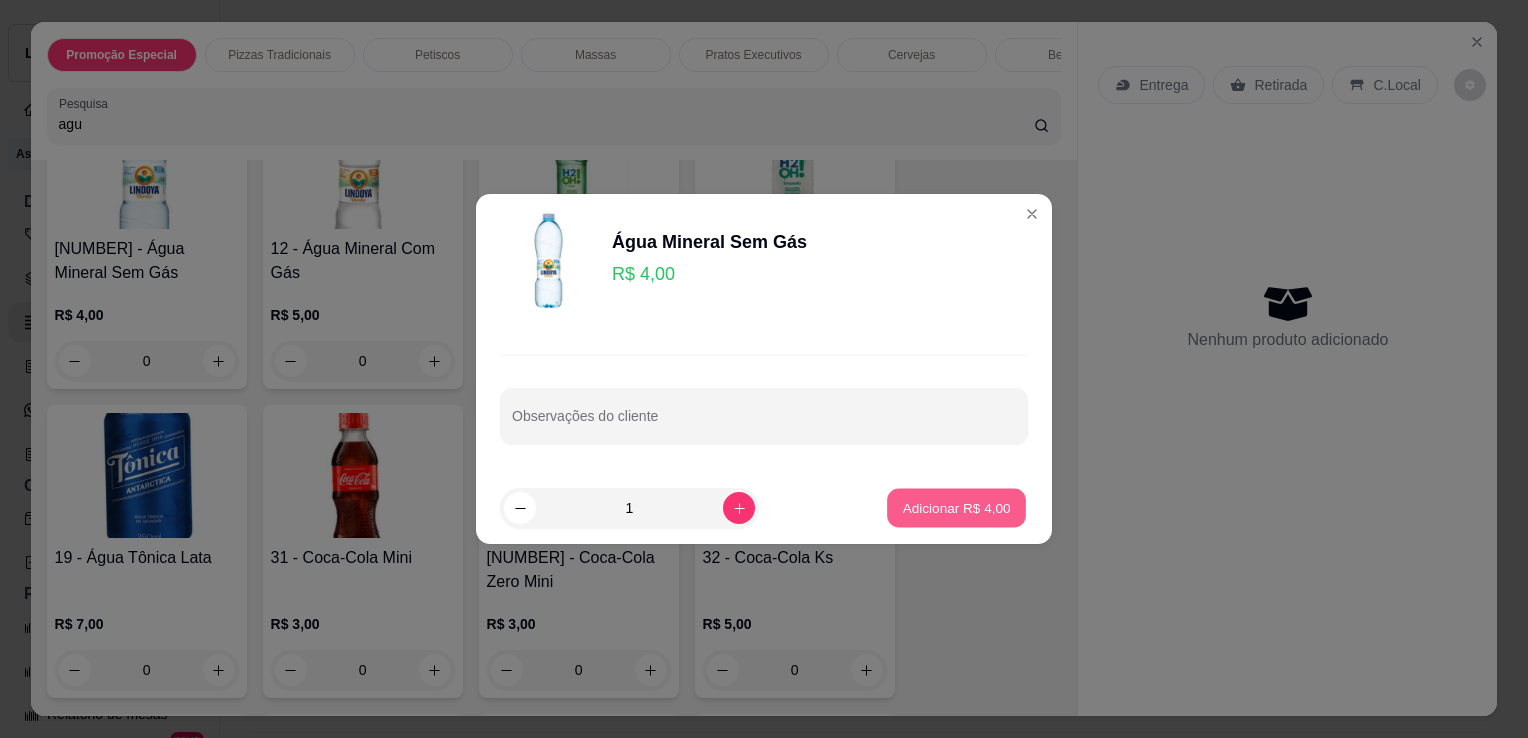 click on "Adicionar   R$ 4,00" at bounding box center [956, 507] 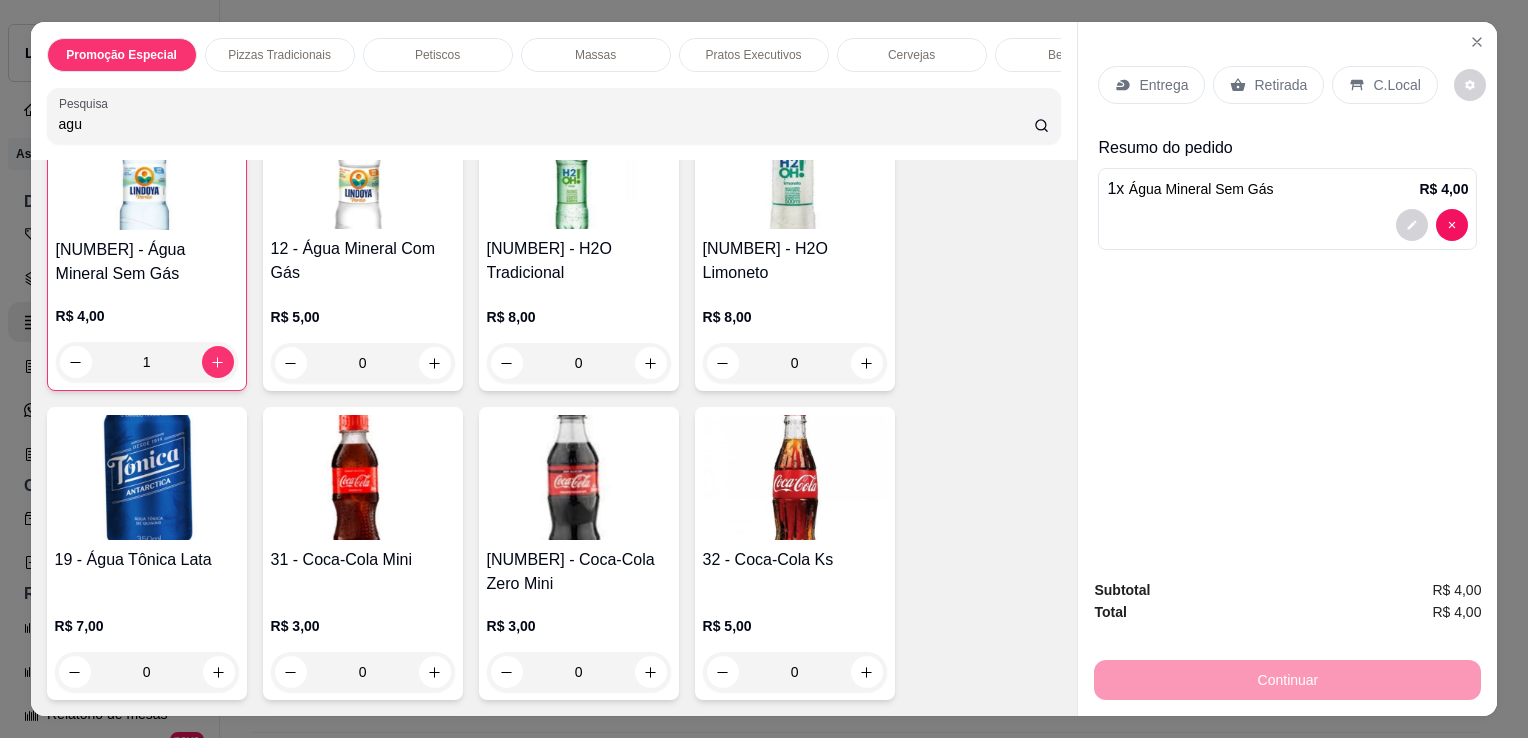 scroll, scrollTop: 5347, scrollLeft: 0, axis: vertical 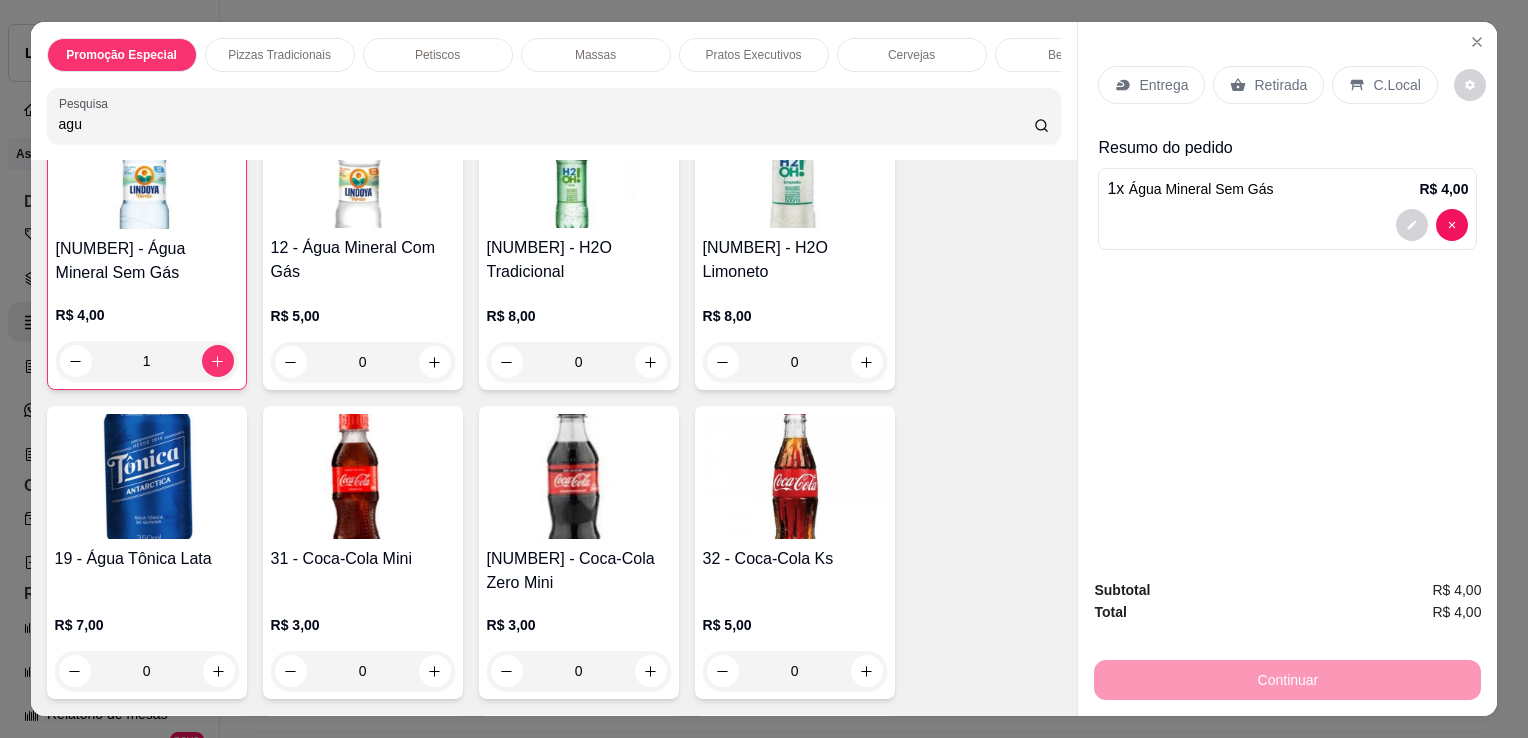 click on "C.Local" at bounding box center [1396, 85] 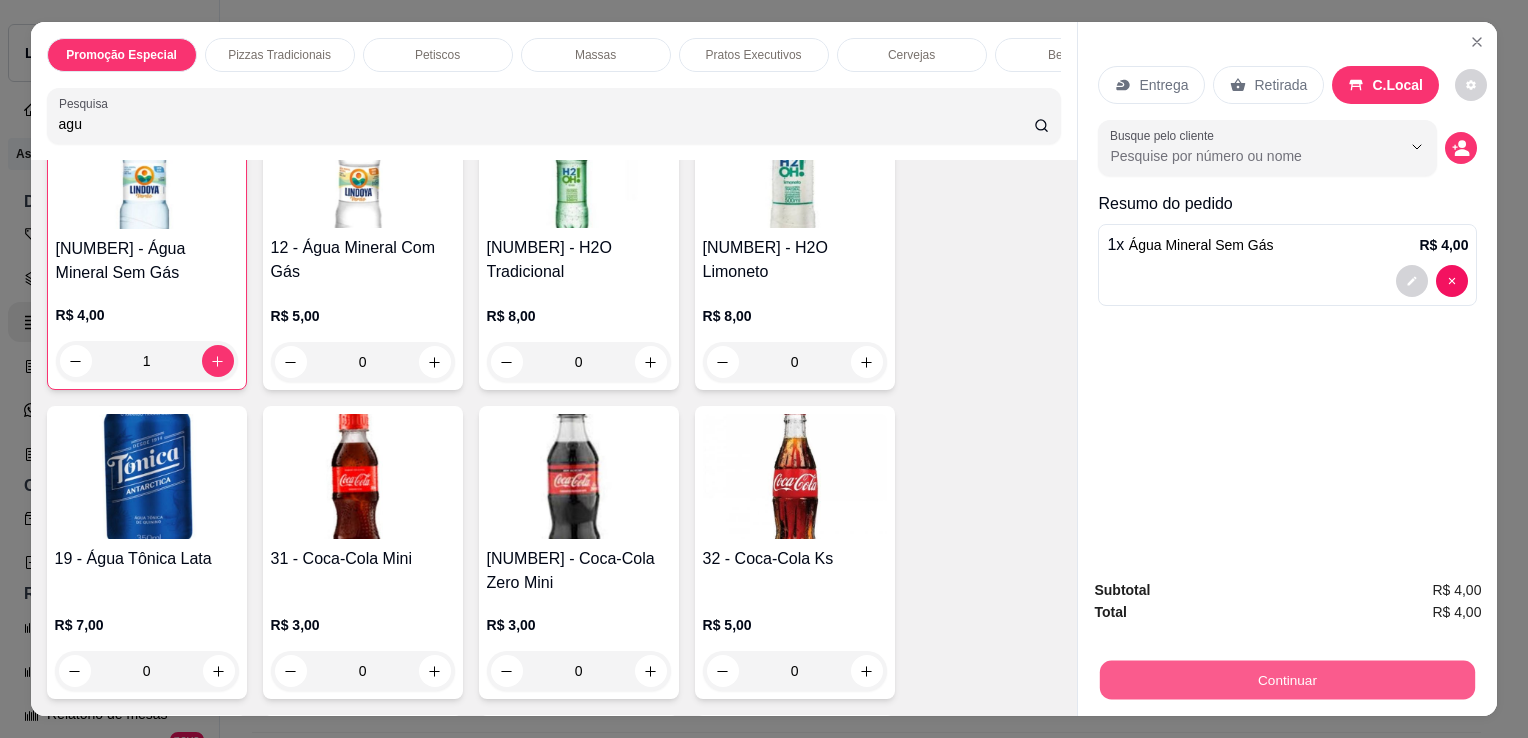 click on "Continuar" at bounding box center [1287, 679] 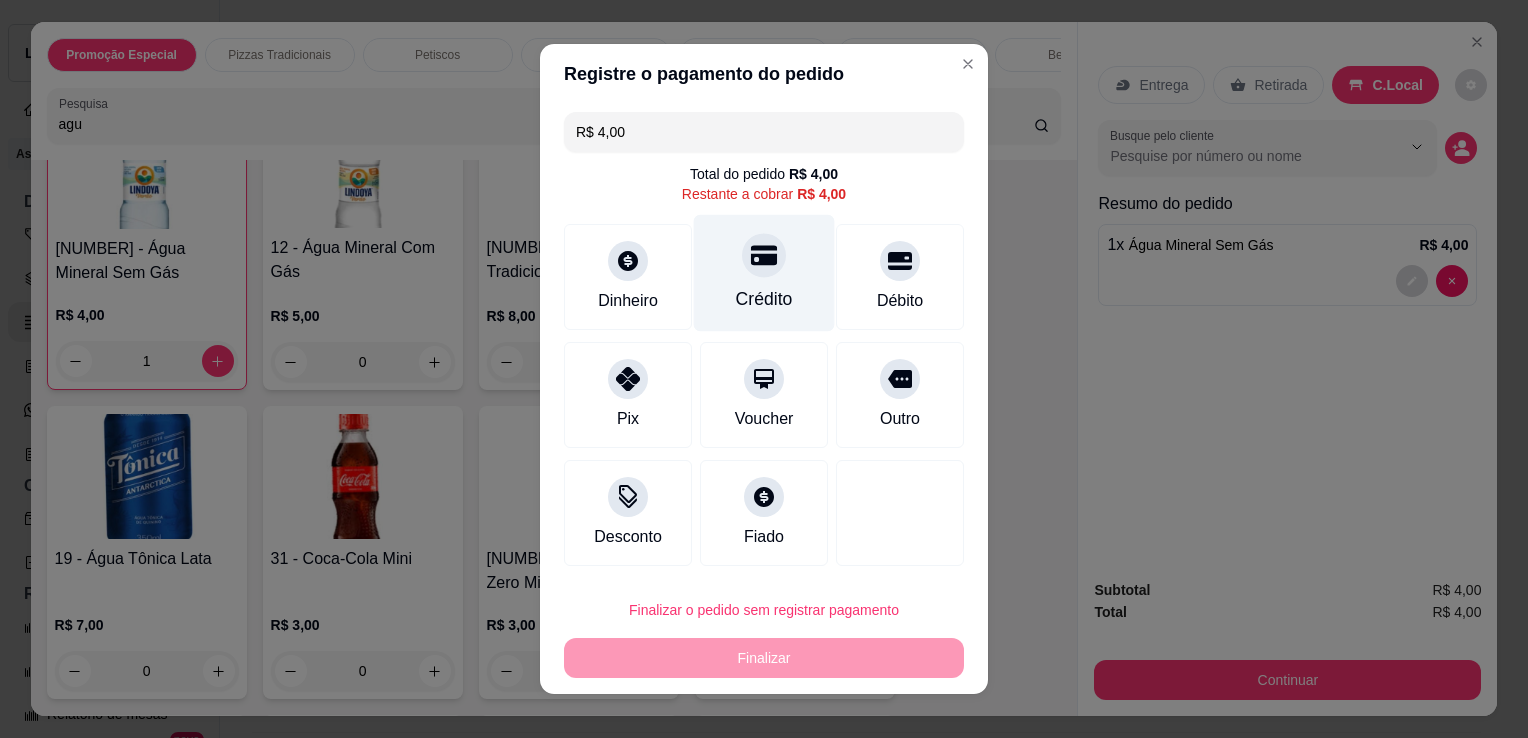 click at bounding box center (764, 255) 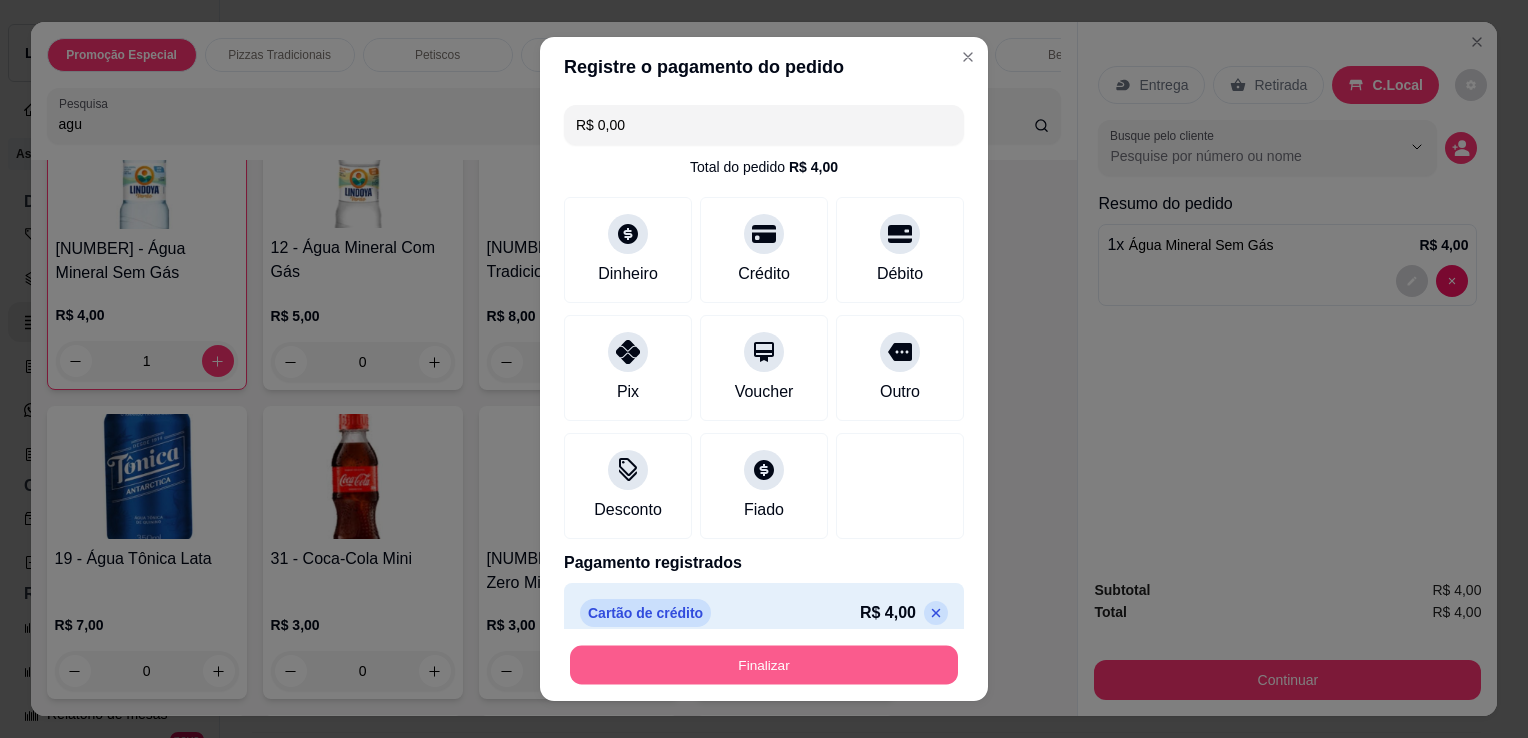 click on "Finalizar" at bounding box center [764, 665] 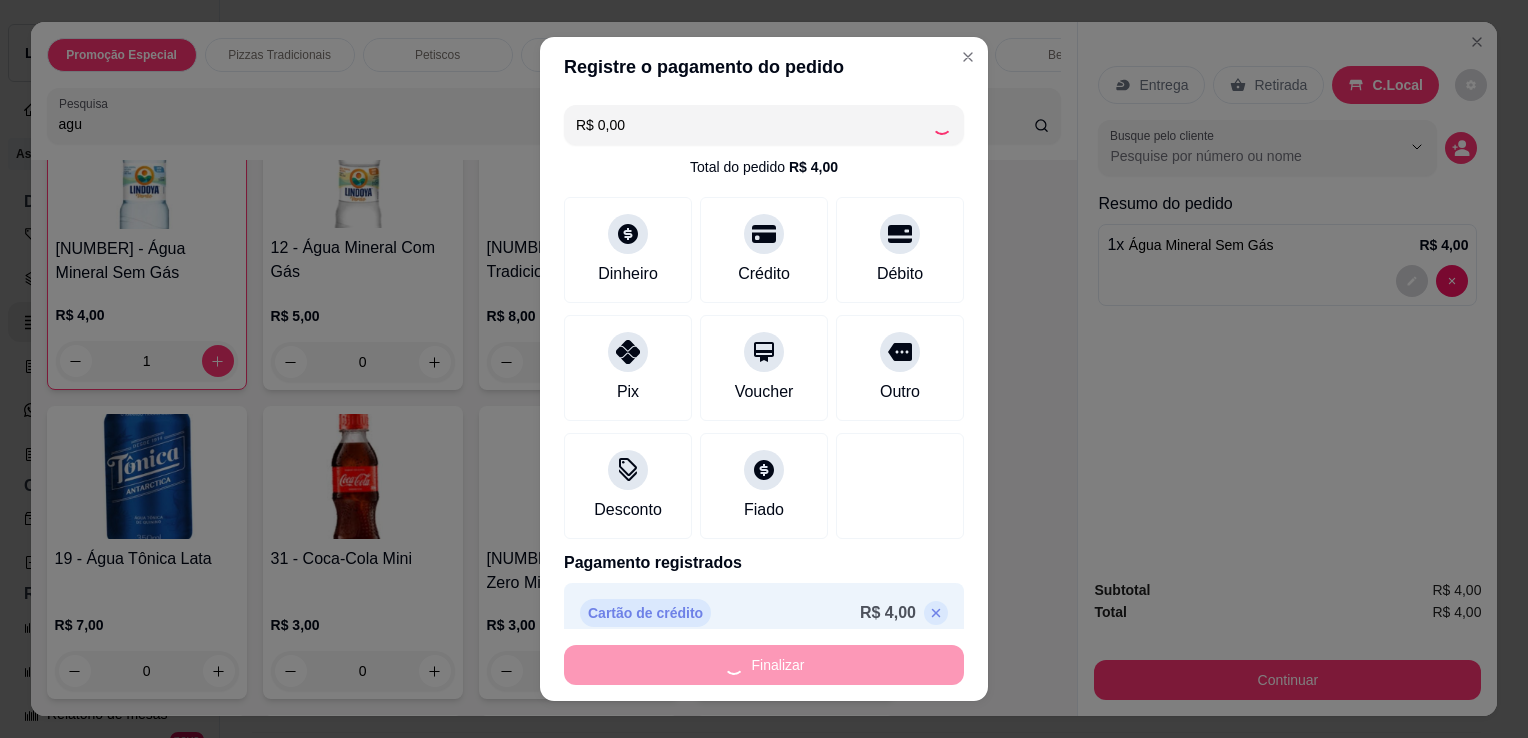 type on "0" 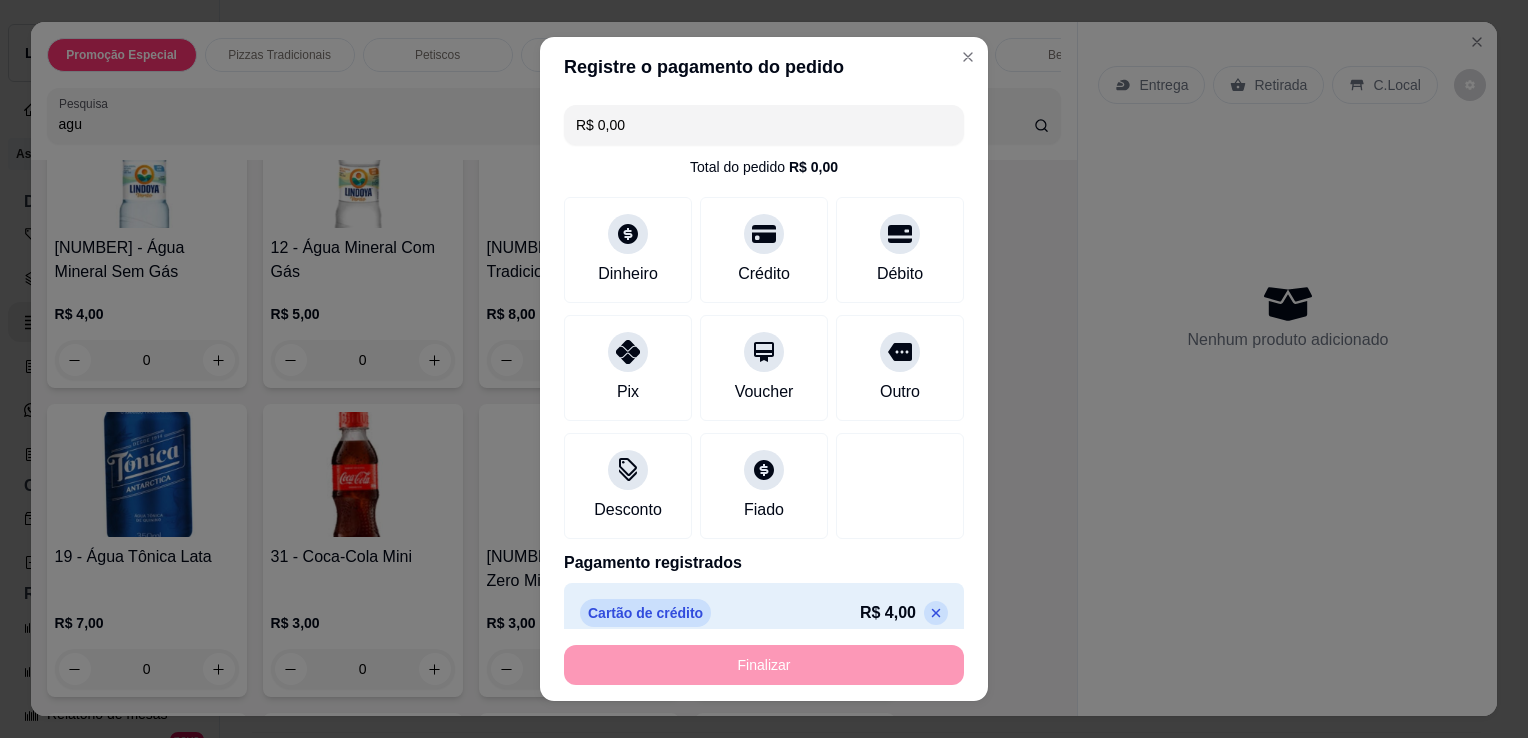 type on "-R$ 4,00" 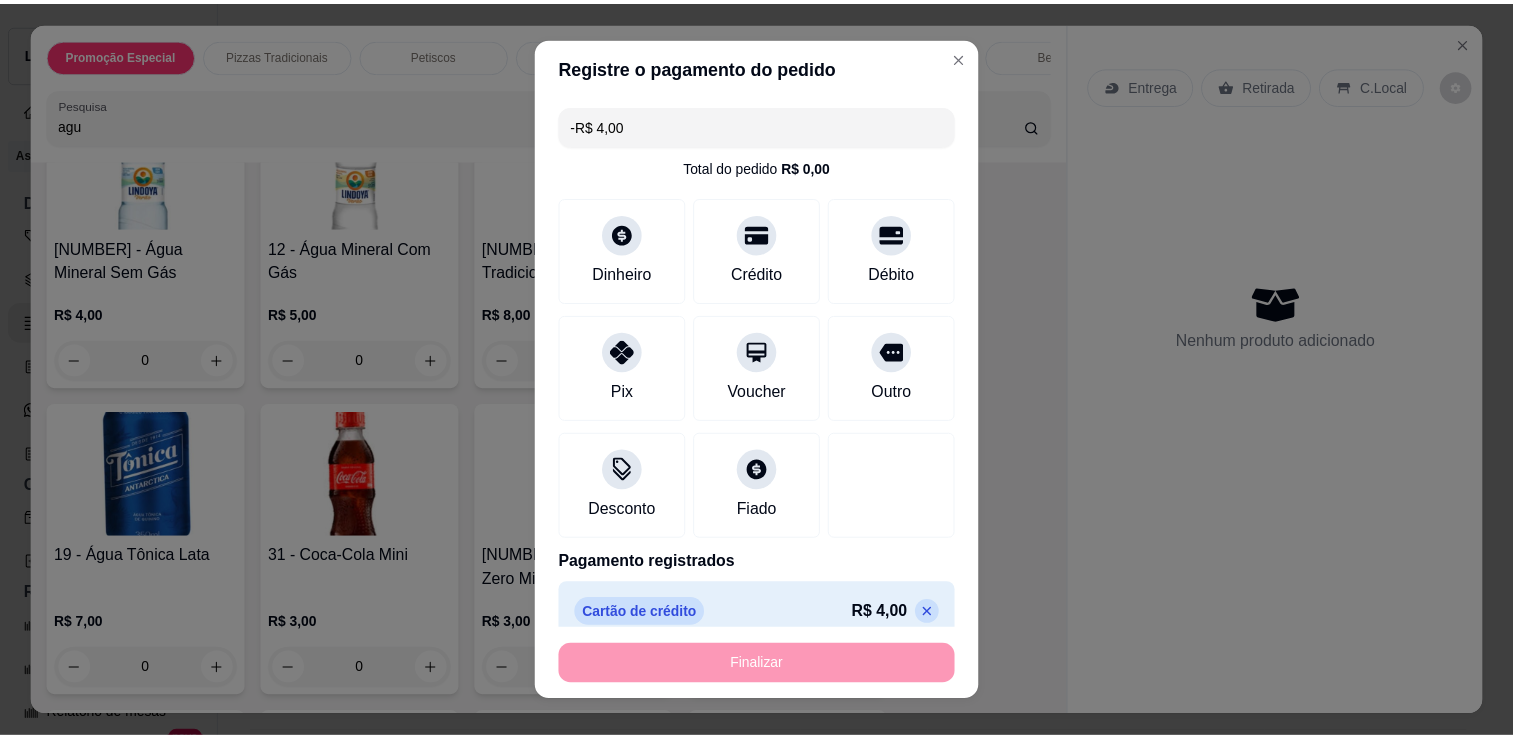 scroll, scrollTop: 5346, scrollLeft: 0, axis: vertical 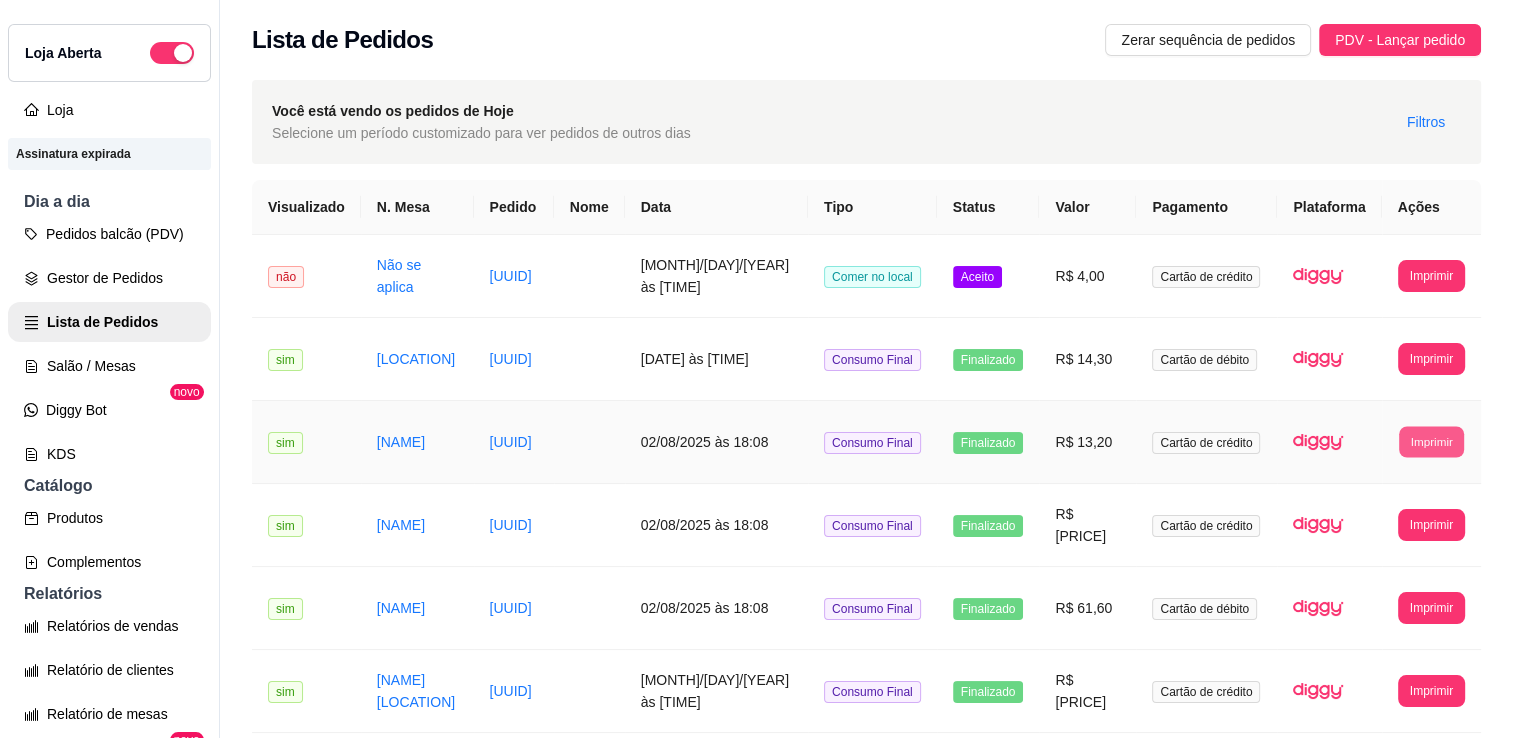 click on "Imprimir" at bounding box center [1431, 441] 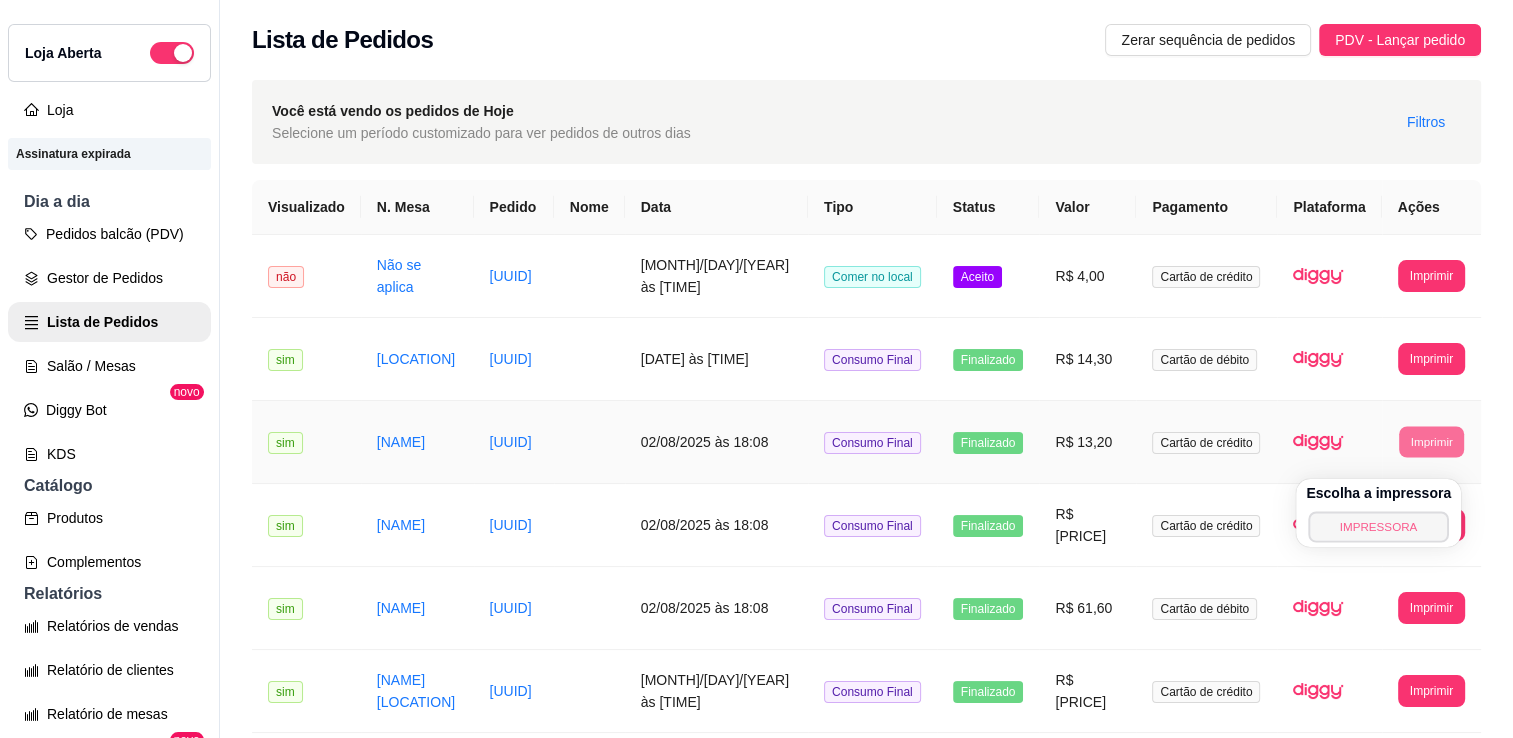 click on "IMPRESSORA" at bounding box center (1378, 526) 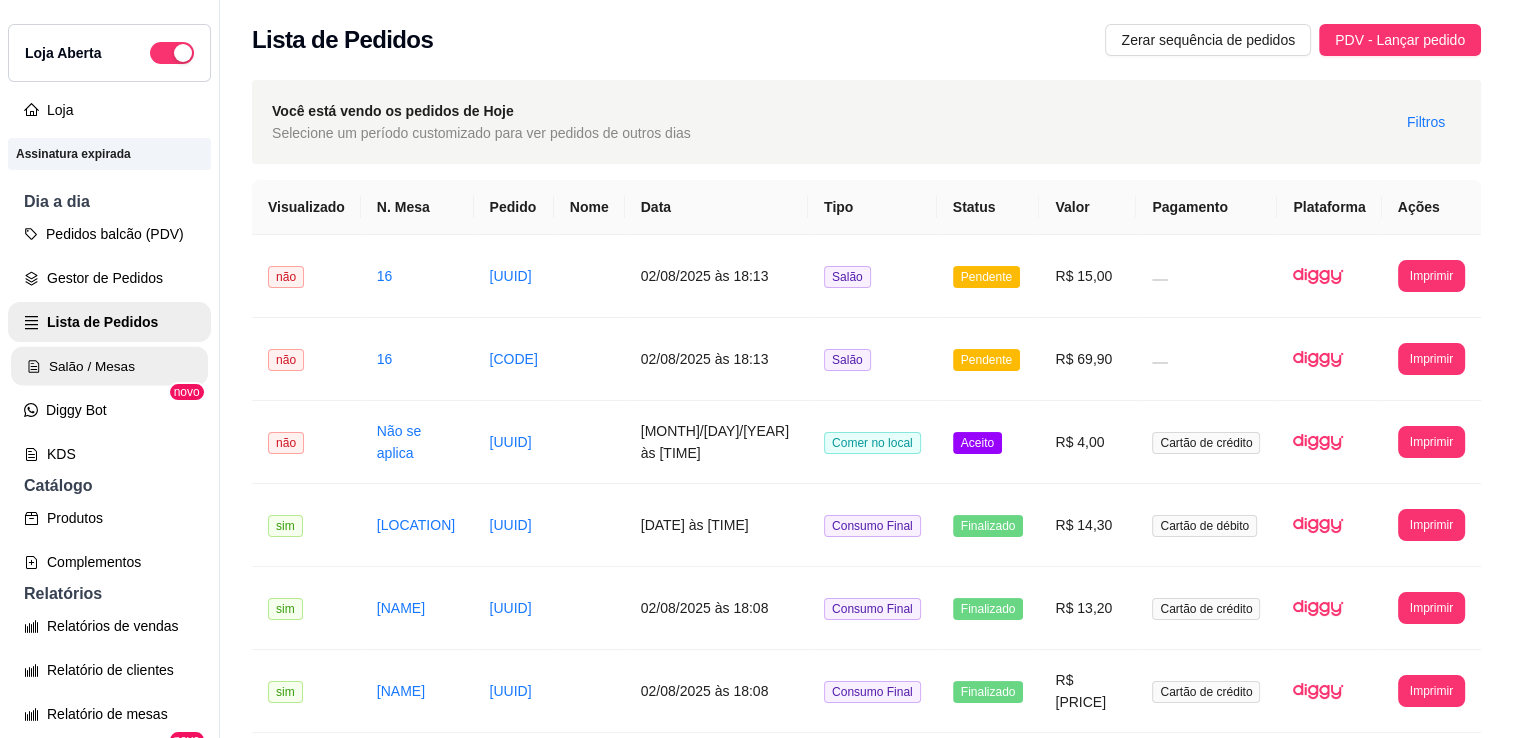 click on "Salão / Mesas" at bounding box center [109, 366] 